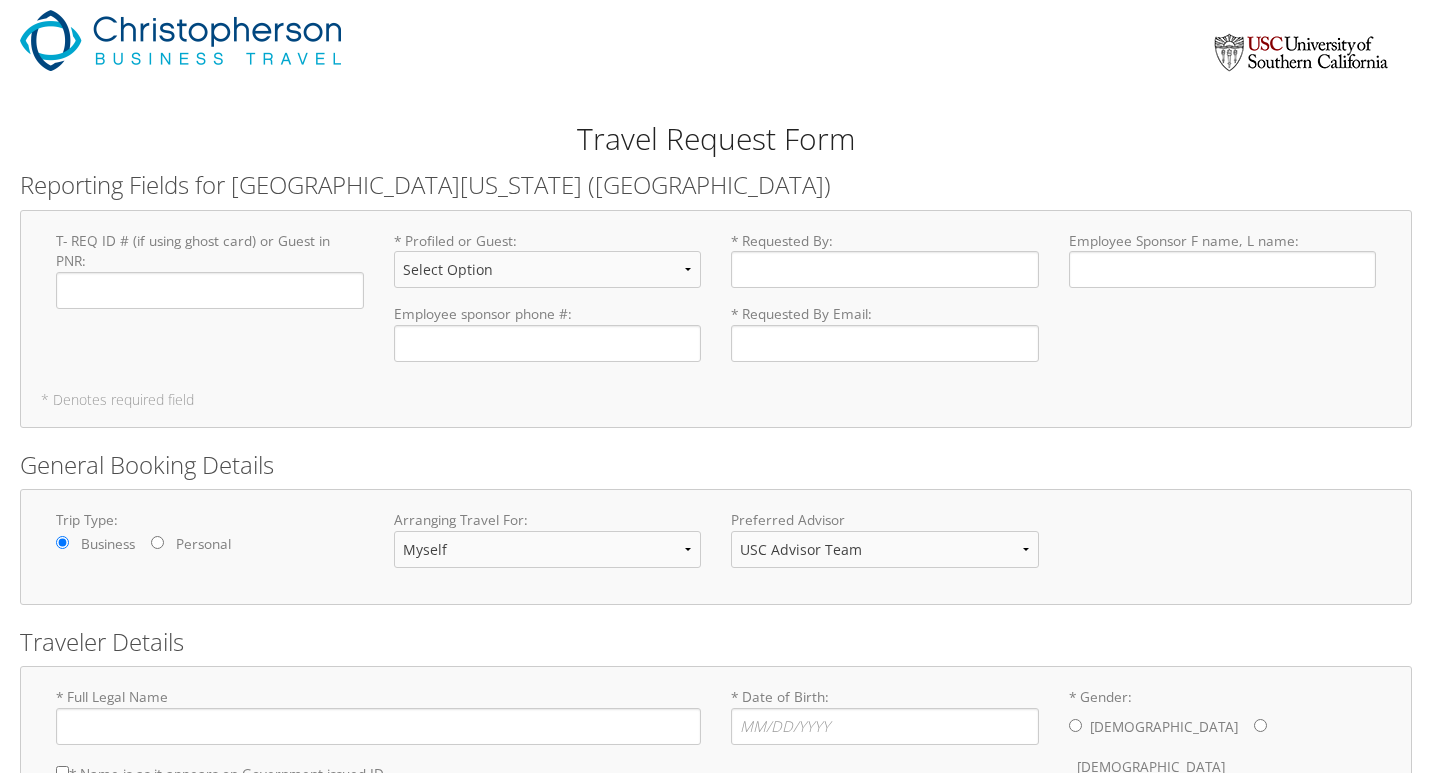 scroll, scrollTop: 0, scrollLeft: 0, axis: both 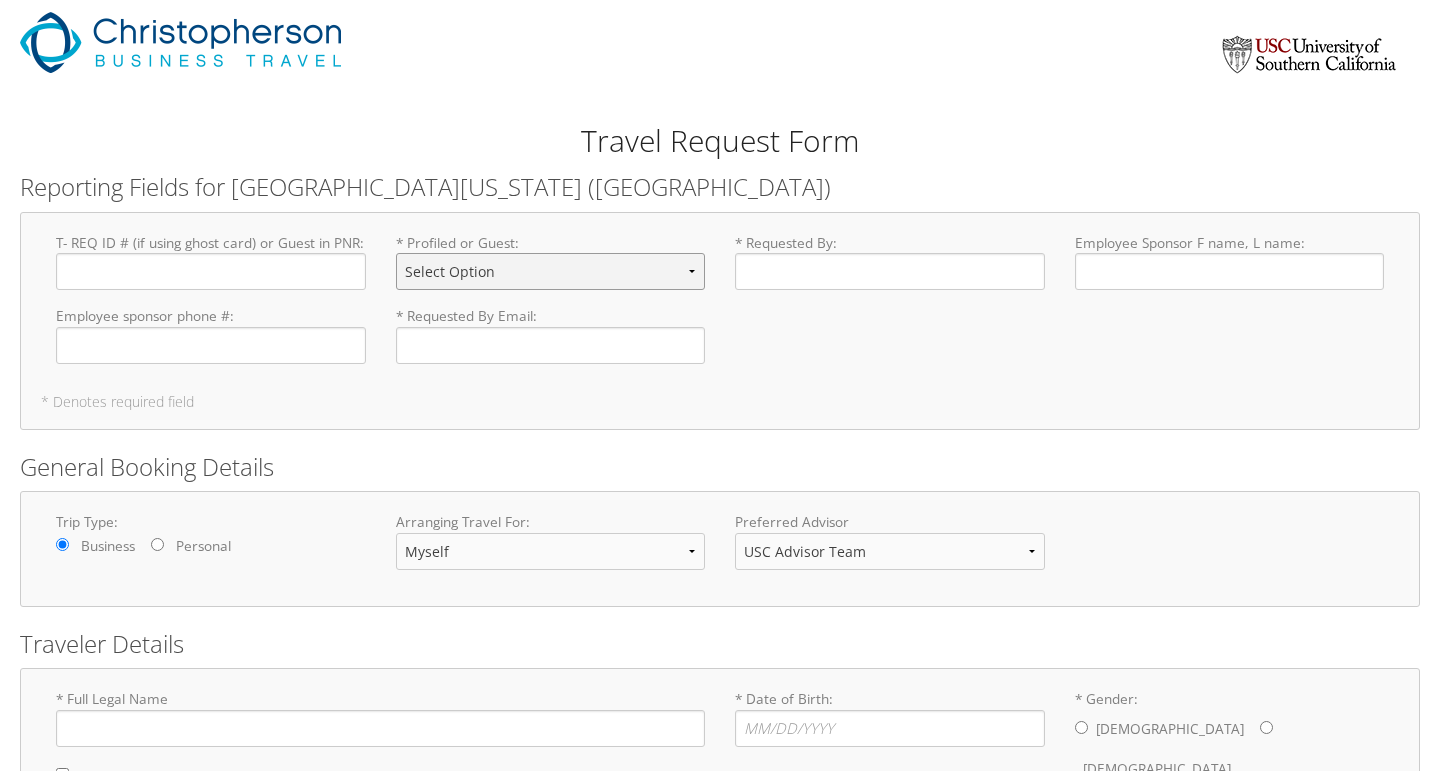 click on "Select Option Guest Profiled" at bounding box center [551, 269] 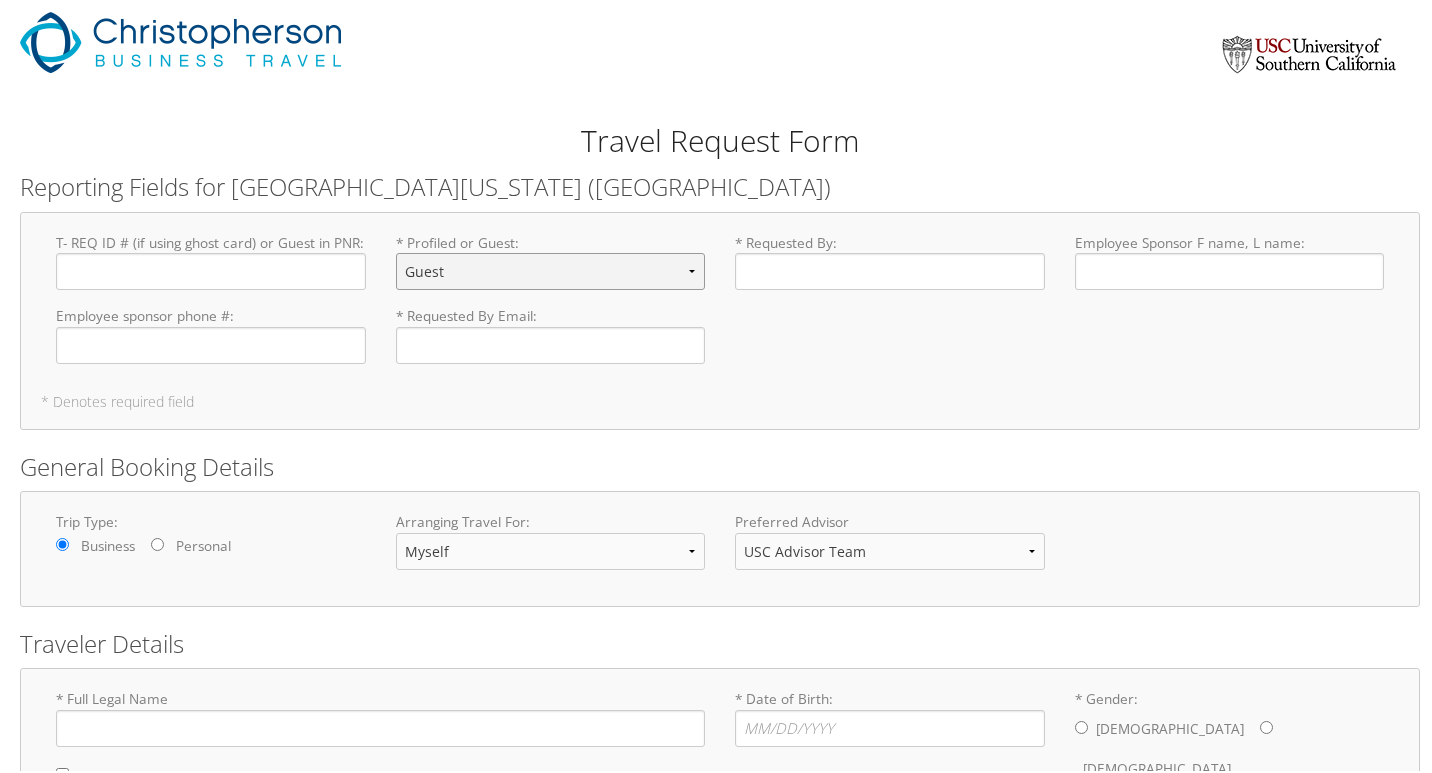 click on "Select Option Guest Profiled" at bounding box center (551, 269) 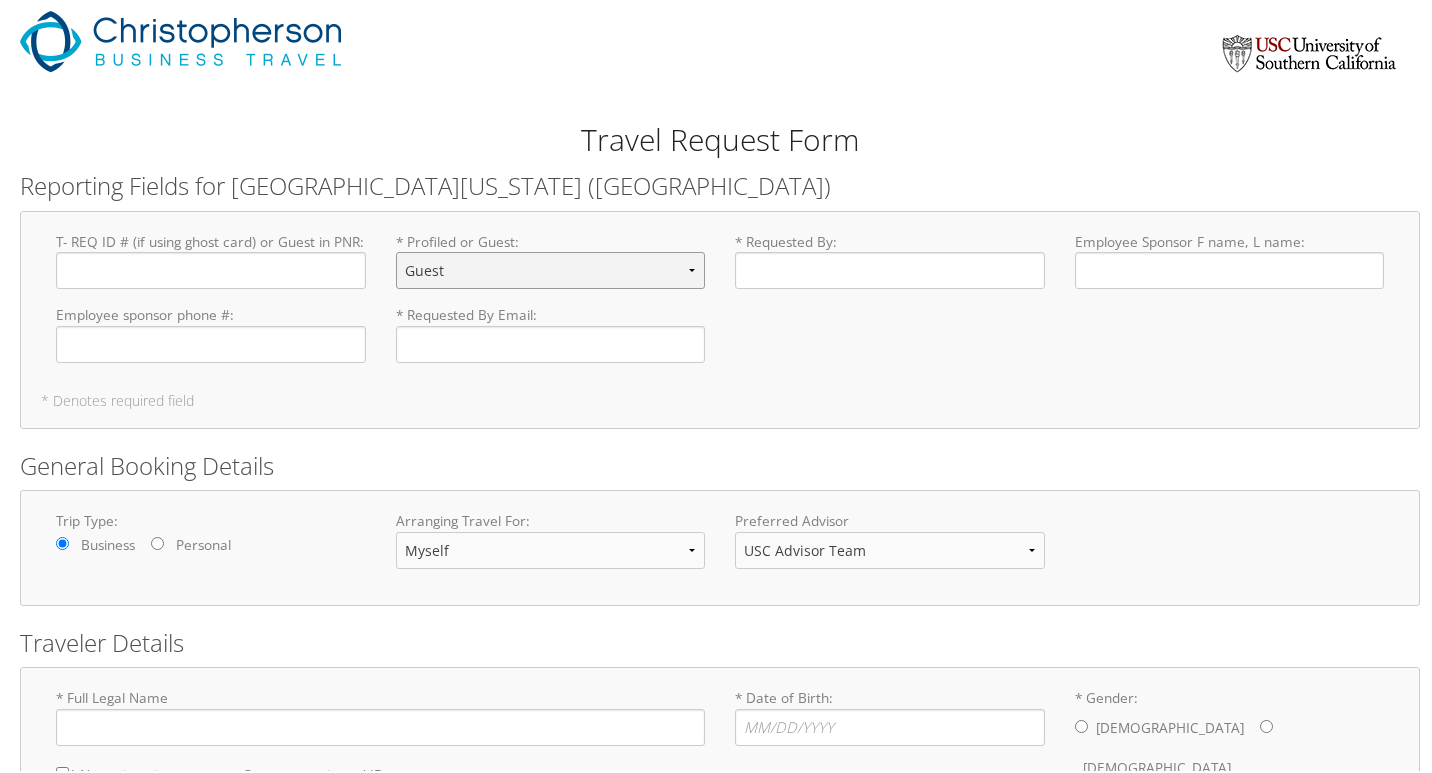 scroll, scrollTop: 0, scrollLeft: 0, axis: both 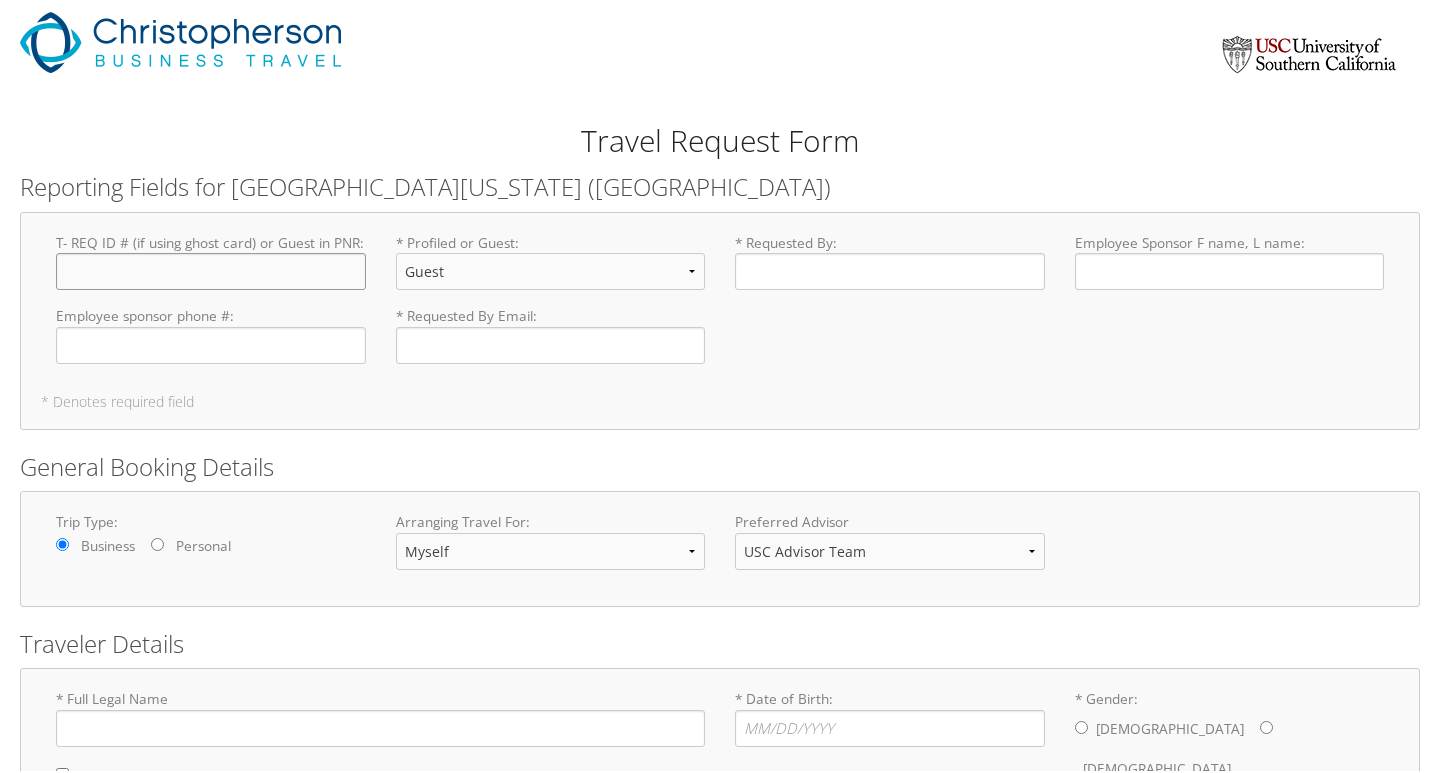 click on "T- REQ ID # (if using ghost card) or Guest in PNR : Required" 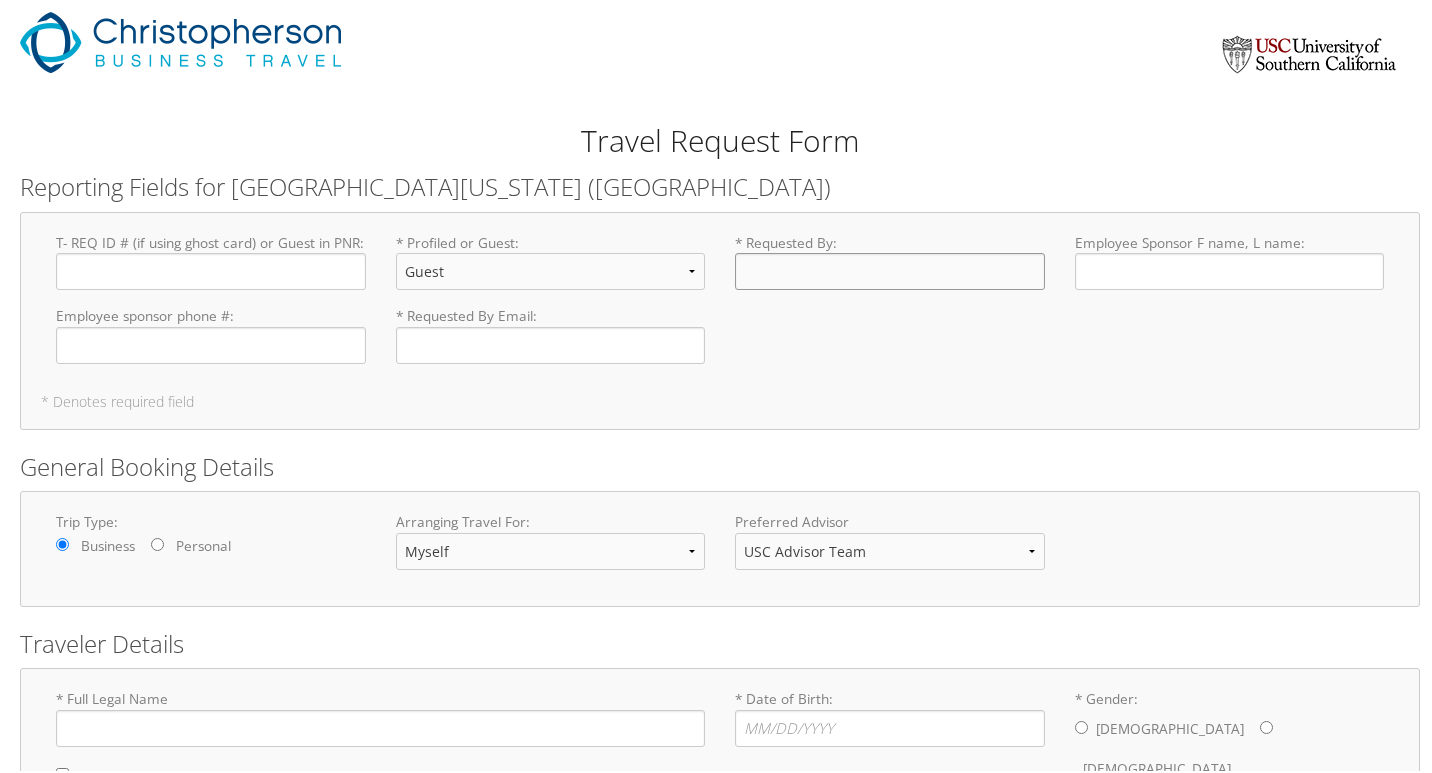 click on "*   Requested By : Required" at bounding box center (890, 269) 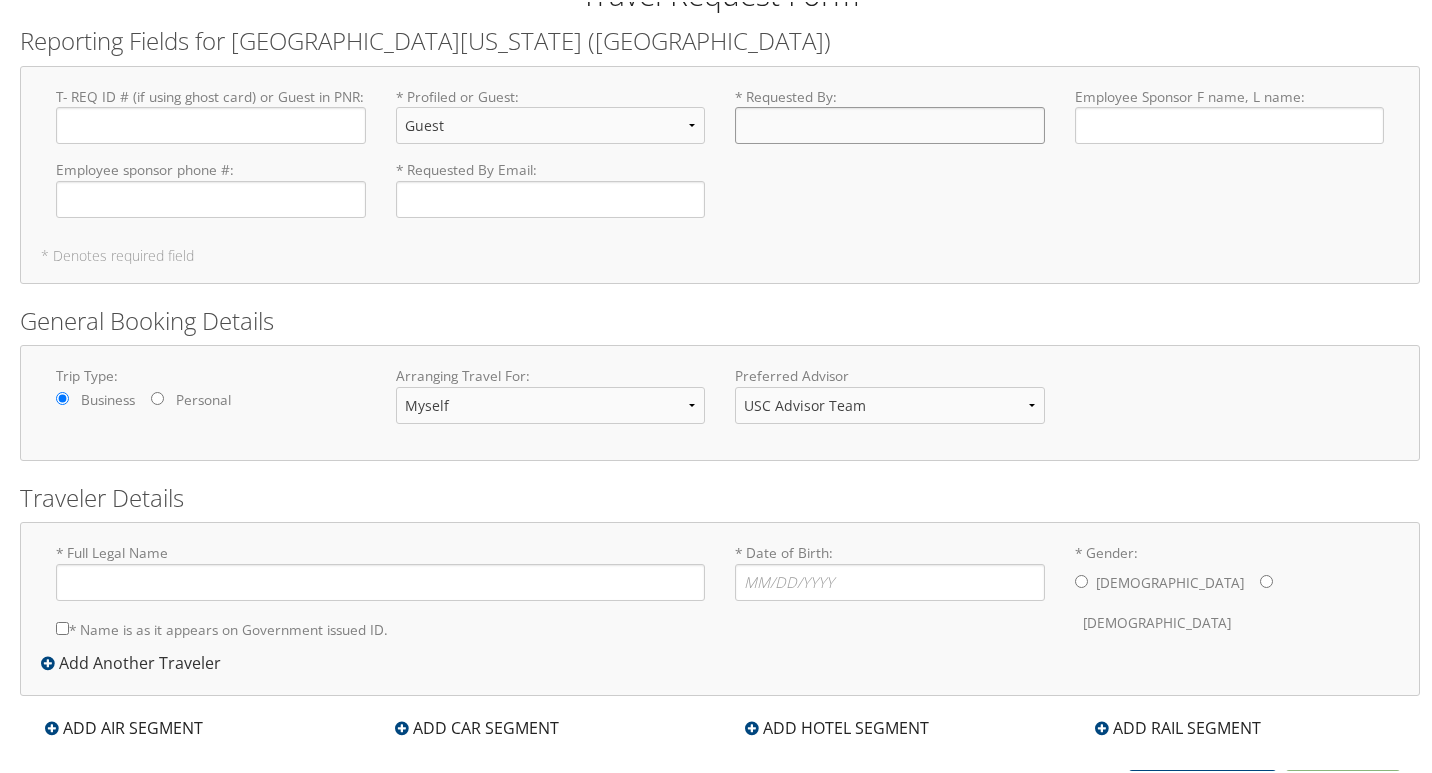 scroll, scrollTop: 171, scrollLeft: 0, axis: vertical 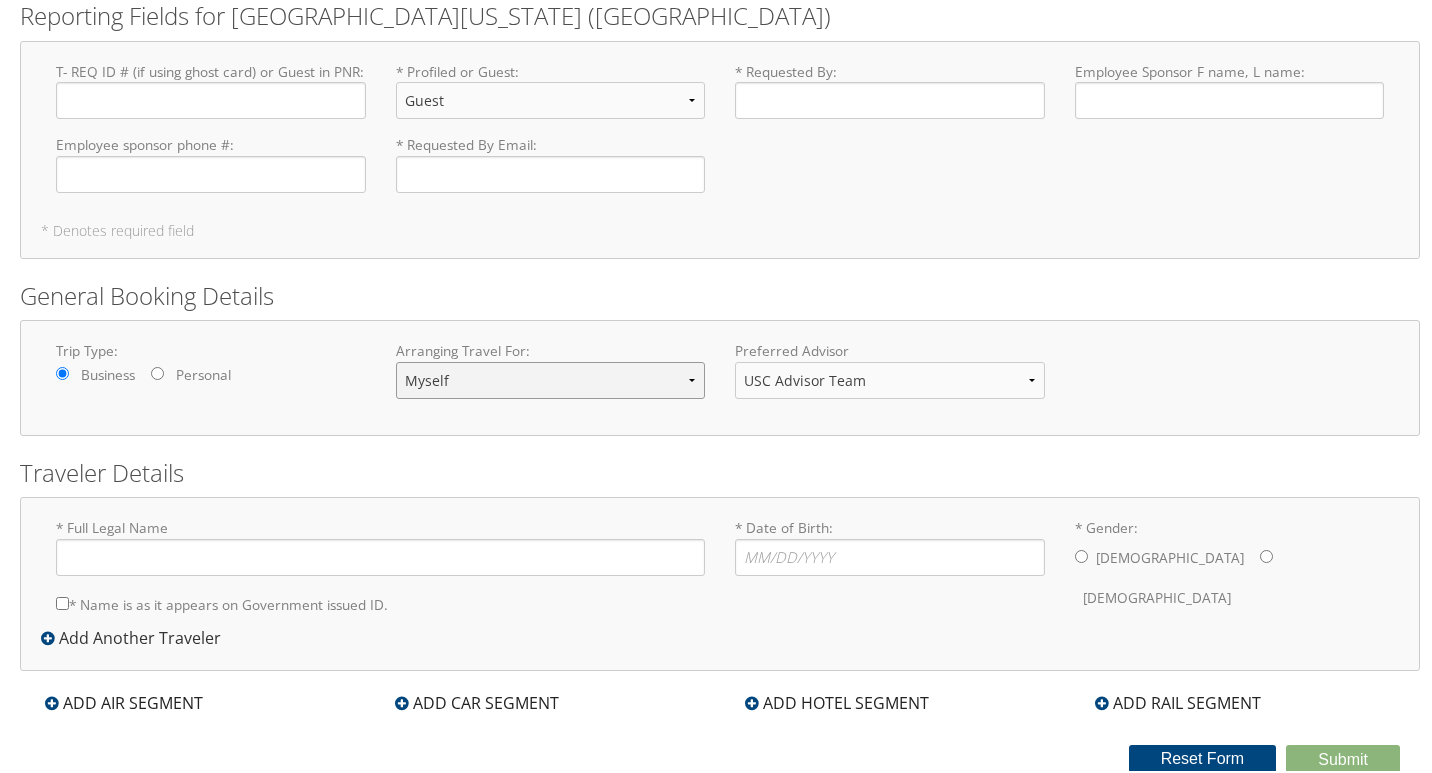 click on "Myself Another Traveler Guest Traveler" at bounding box center [551, 378] 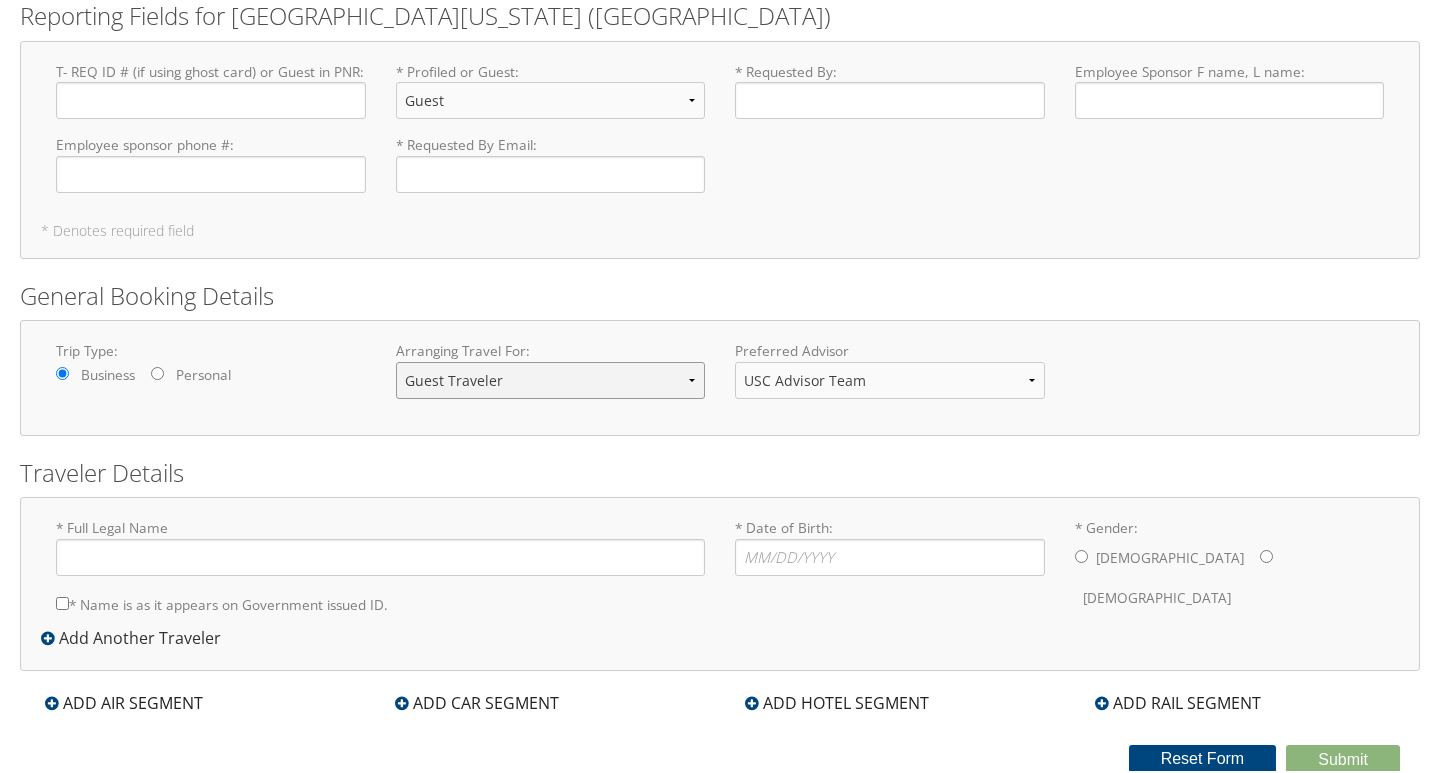 click on "Myself Another Traveler Guest Traveler" at bounding box center (551, 378) 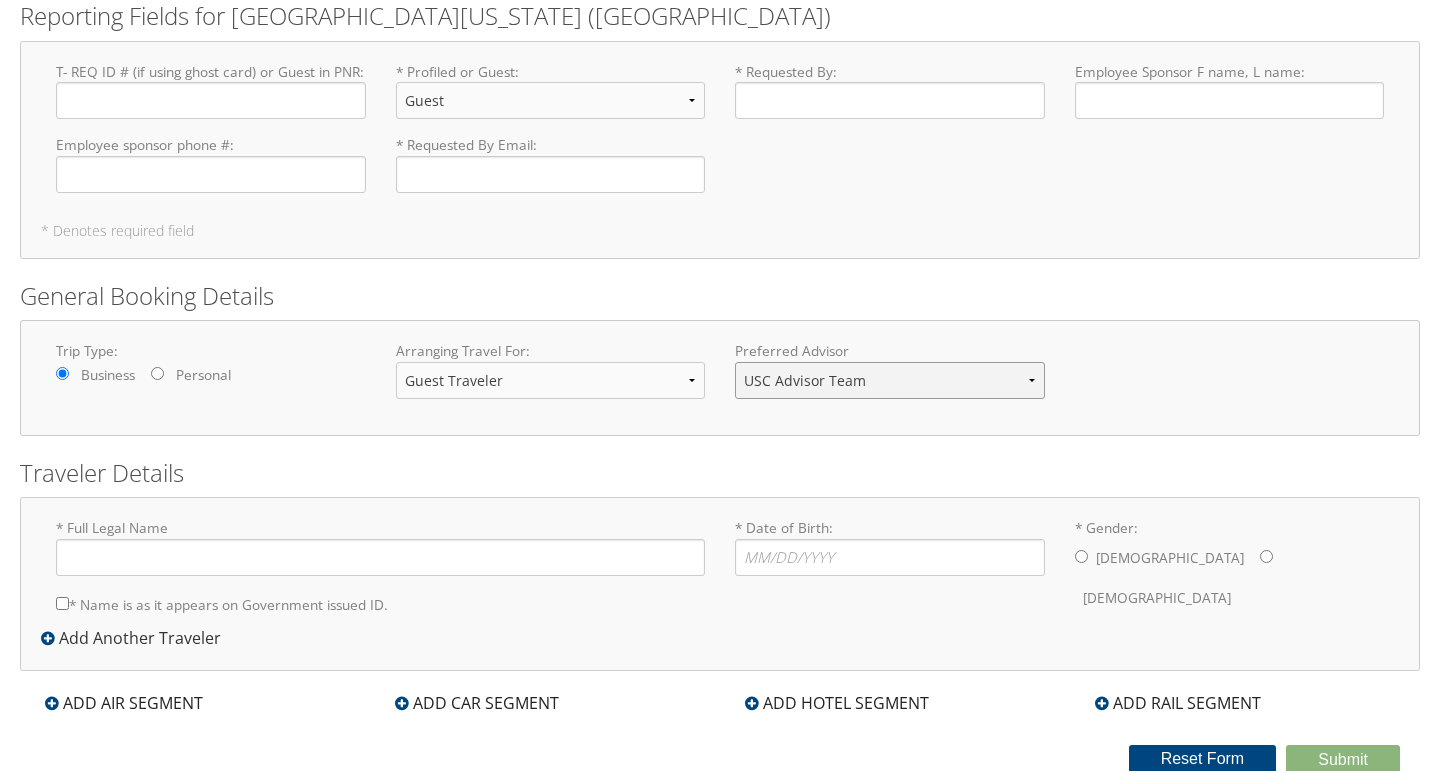 click on "USC Advisor Team" at bounding box center [890, 378] 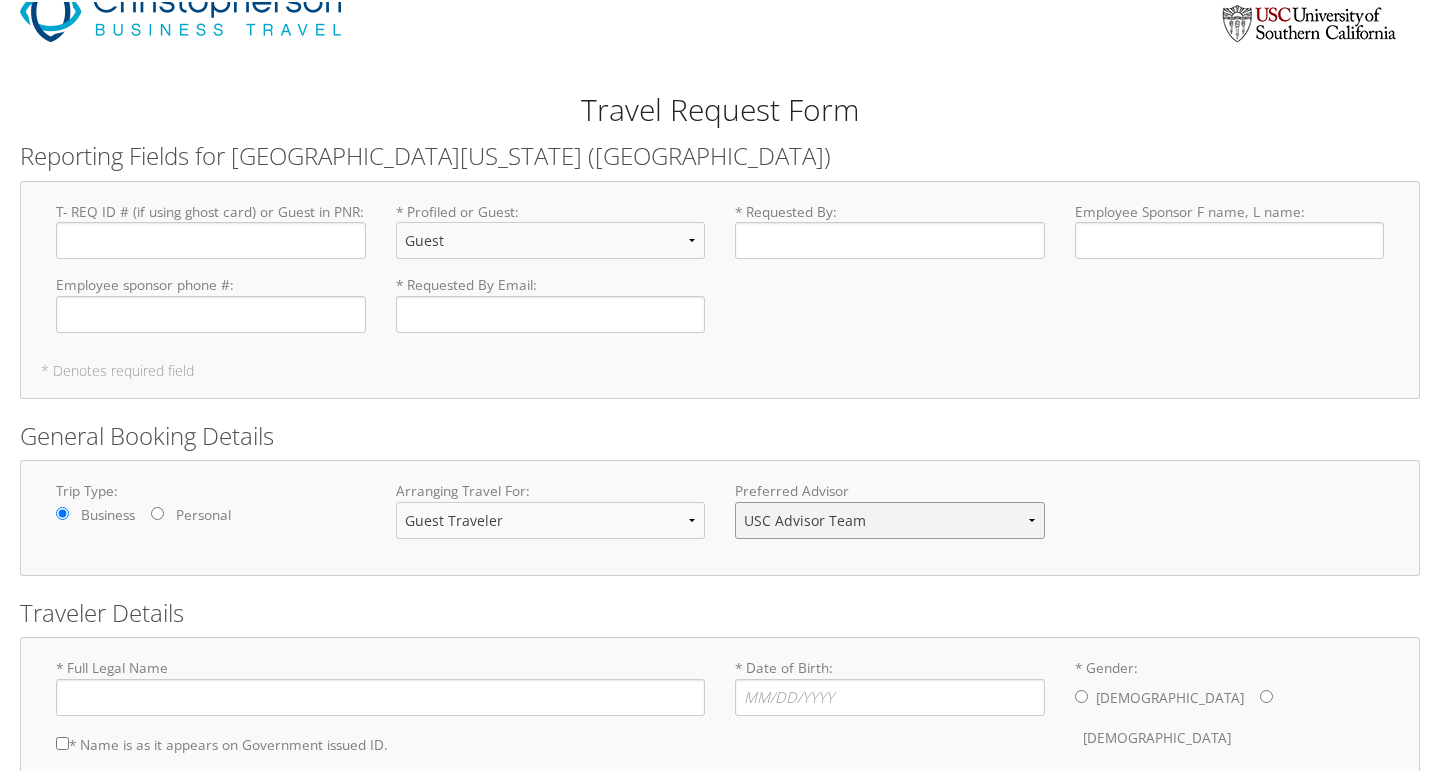 scroll, scrollTop: 0, scrollLeft: 0, axis: both 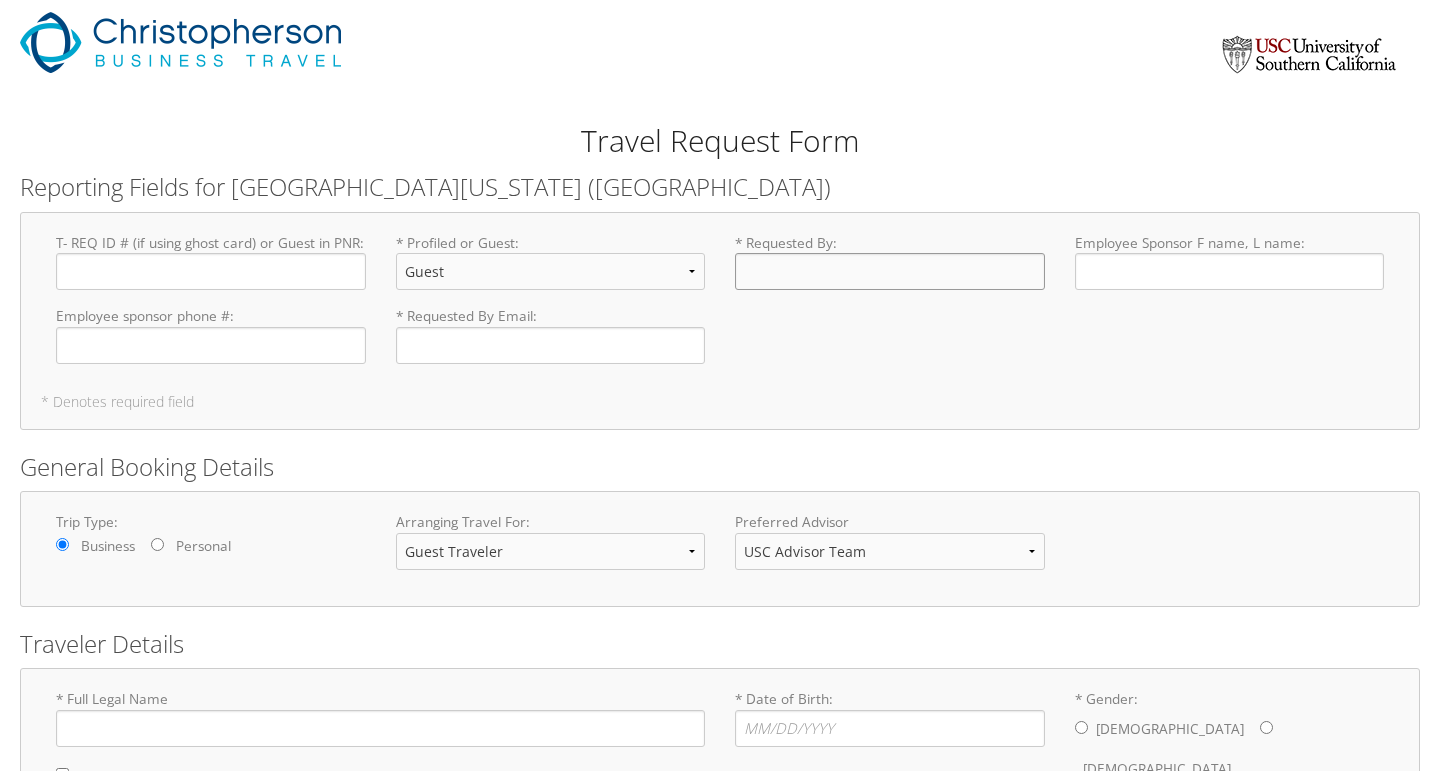 click on "*   Requested By : Required" at bounding box center [890, 269] 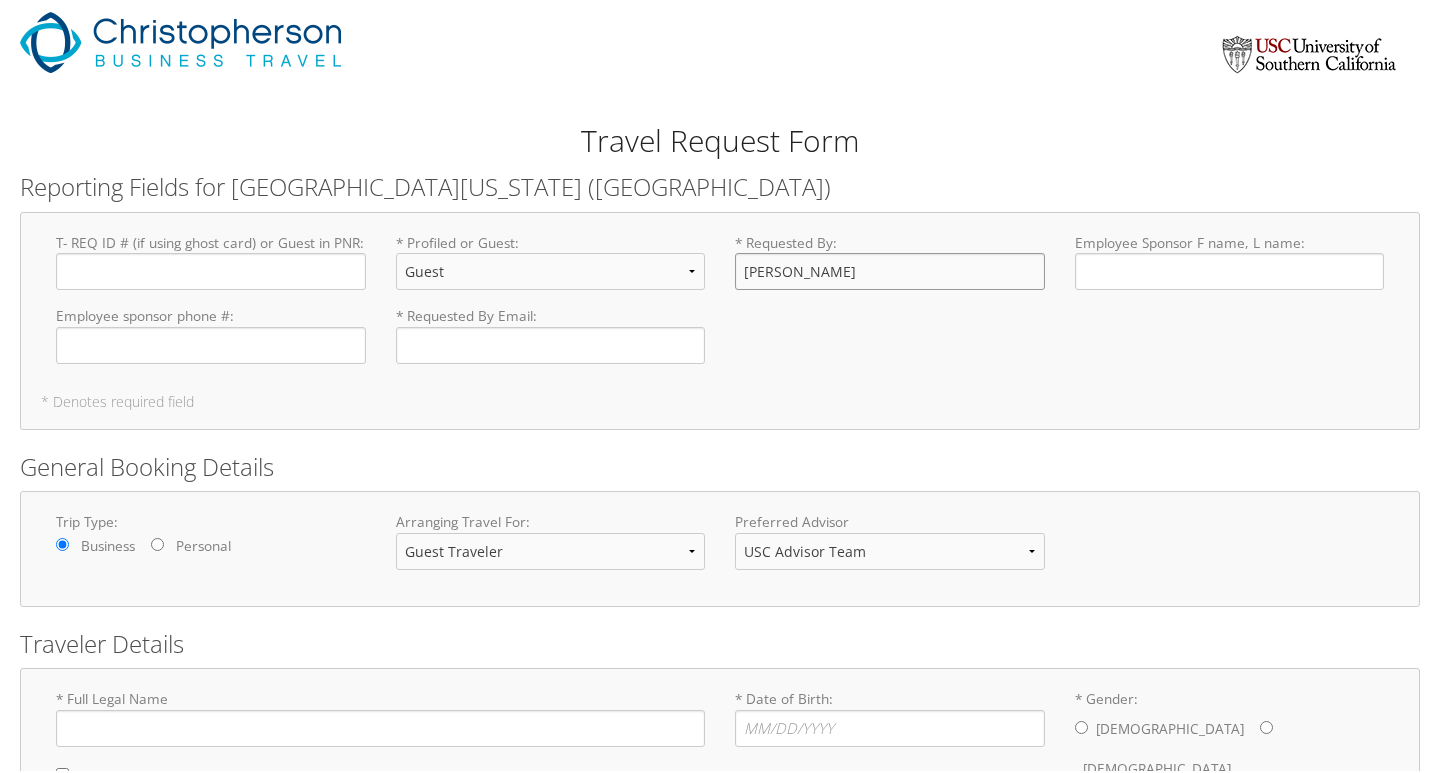 type on "[PERSON_NAME]" 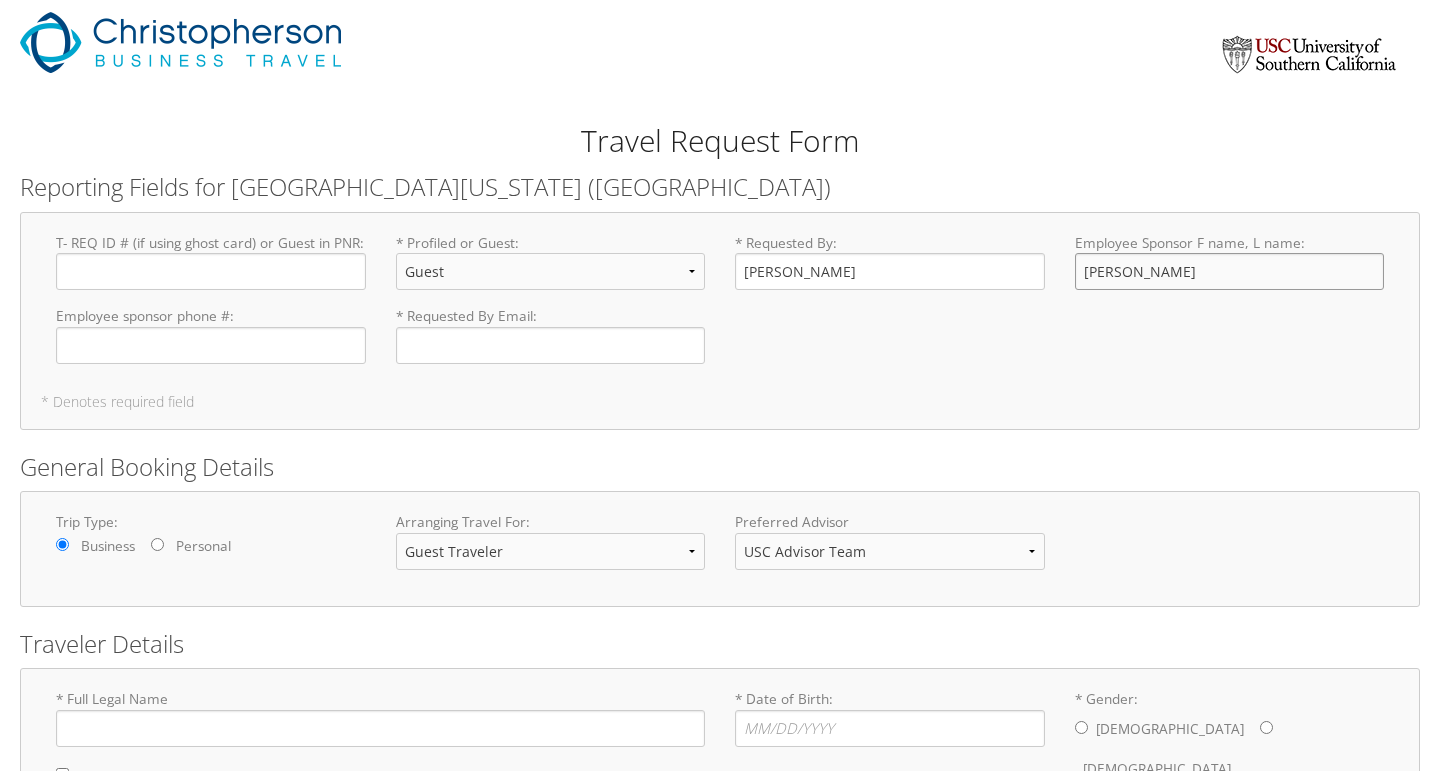 type on "[PERSON_NAME]" 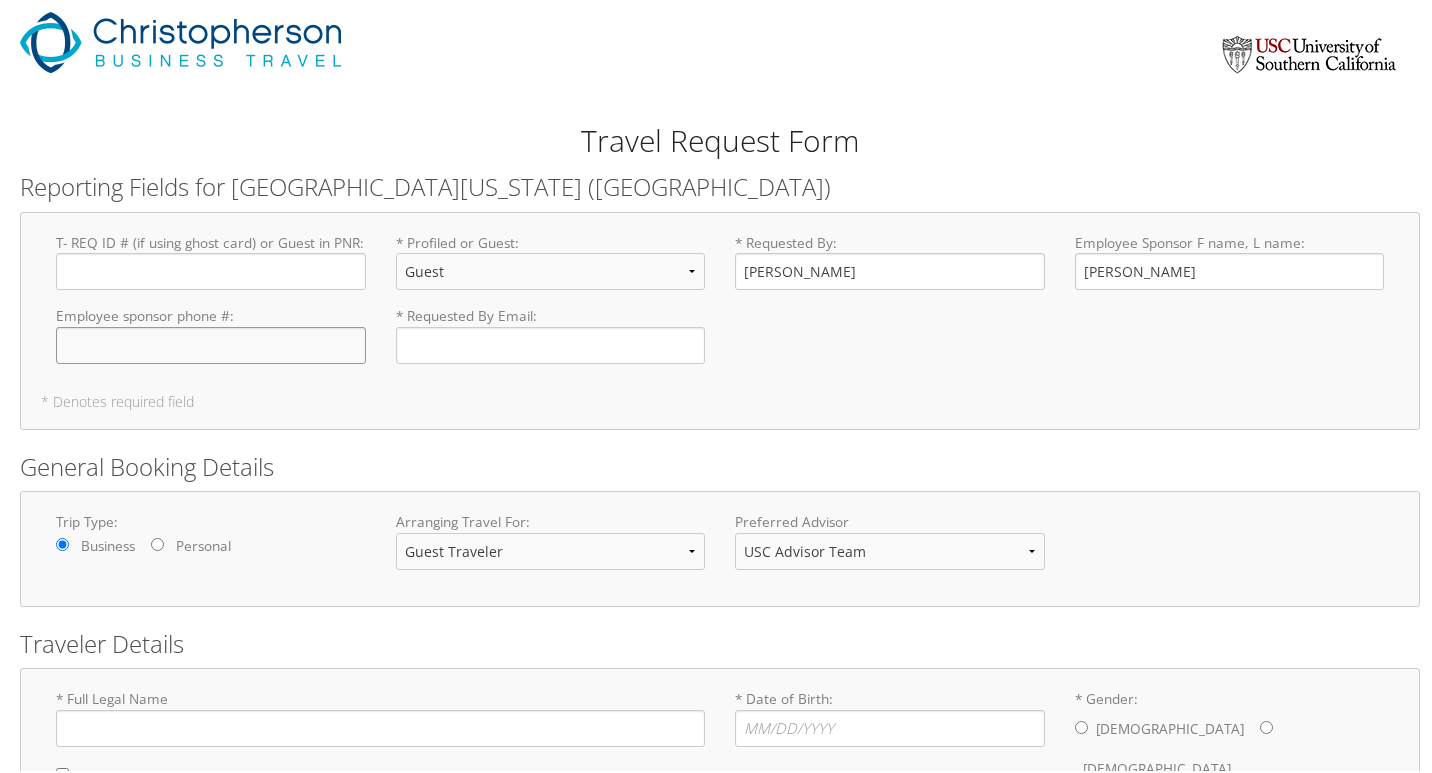 type on "1" 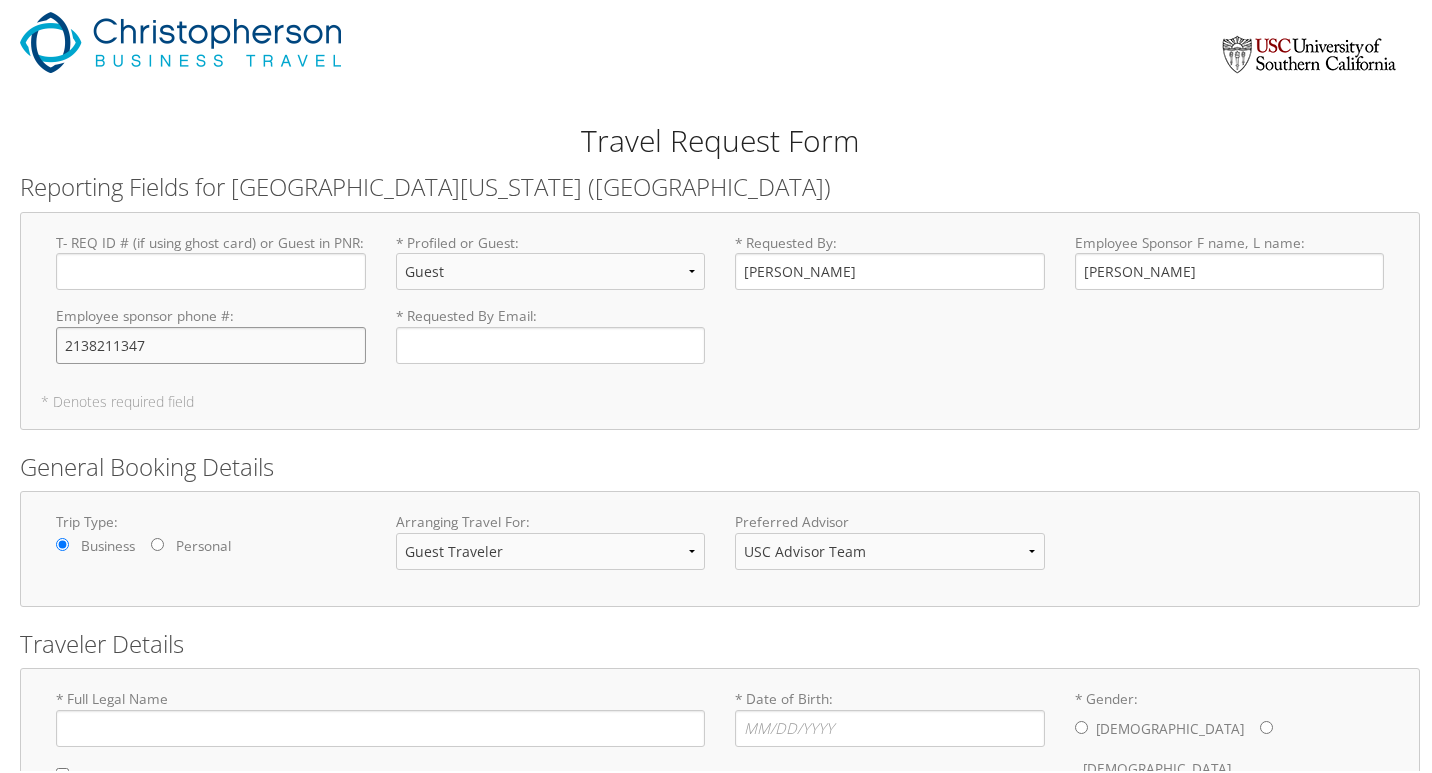 type on "2138211347" 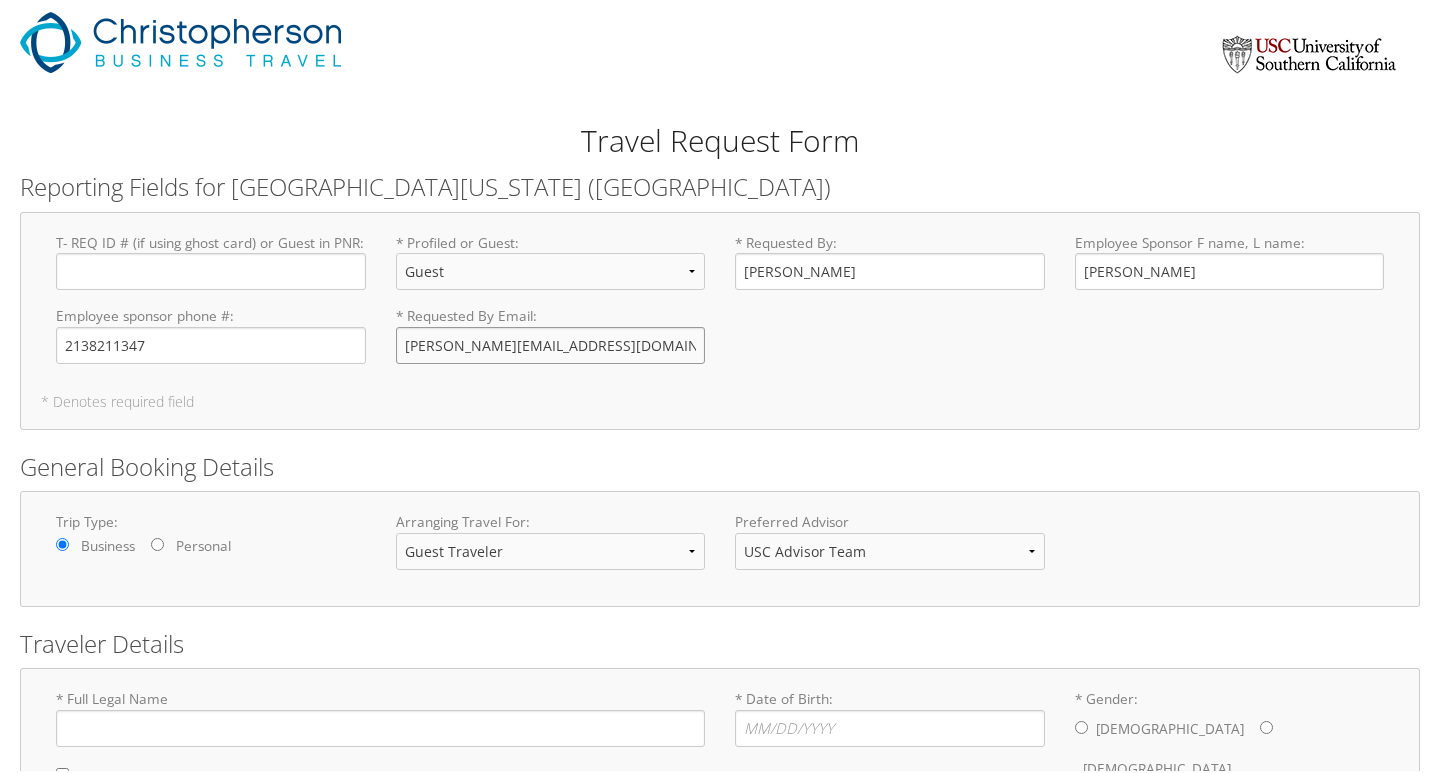 type on "[PERSON_NAME][EMAIL_ADDRESS][DOMAIN_NAME]" 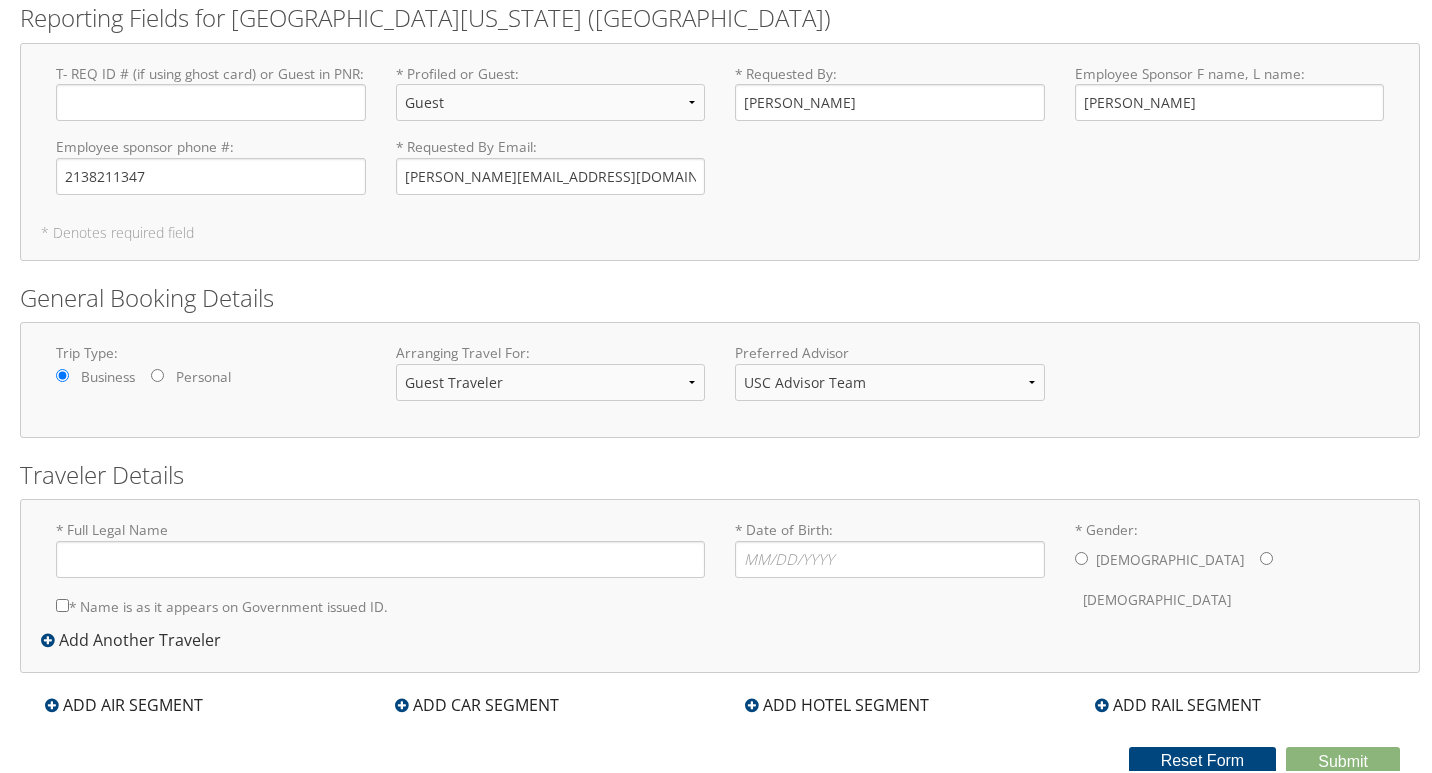 scroll, scrollTop: 171, scrollLeft: 0, axis: vertical 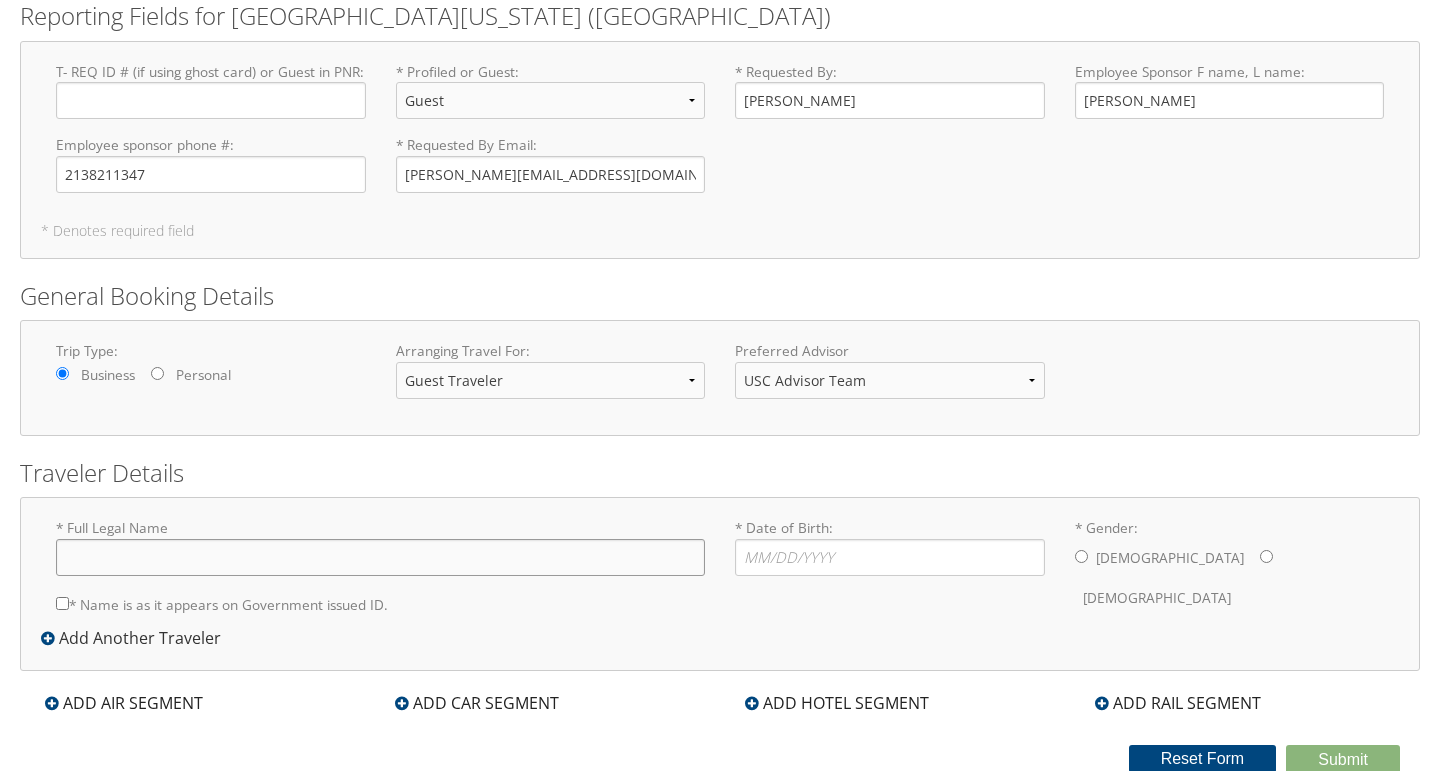 click on "* Full Legal Name" at bounding box center [380, 555] 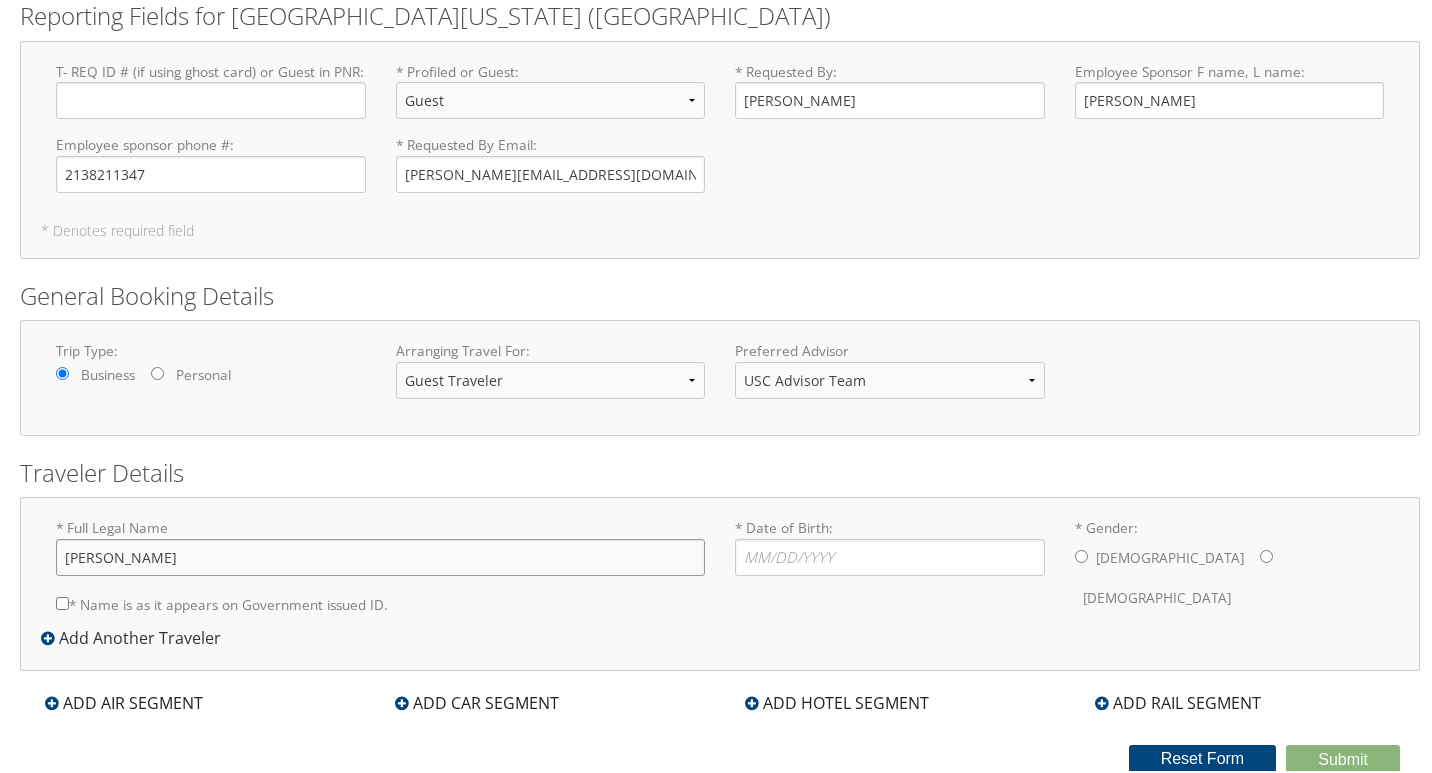 type on "[PERSON_NAME]" 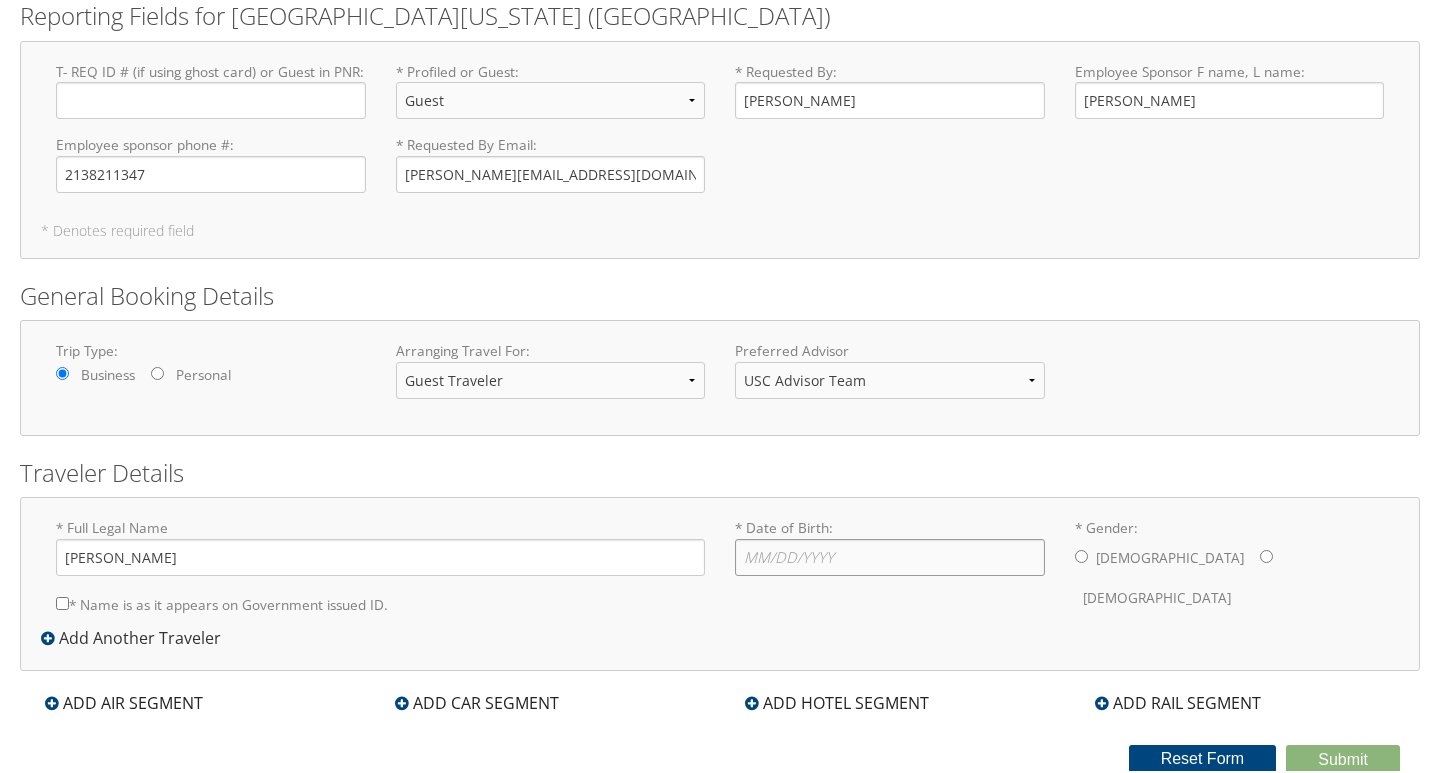click on "* Date of Birth: Invalid Date" at bounding box center (890, 555) 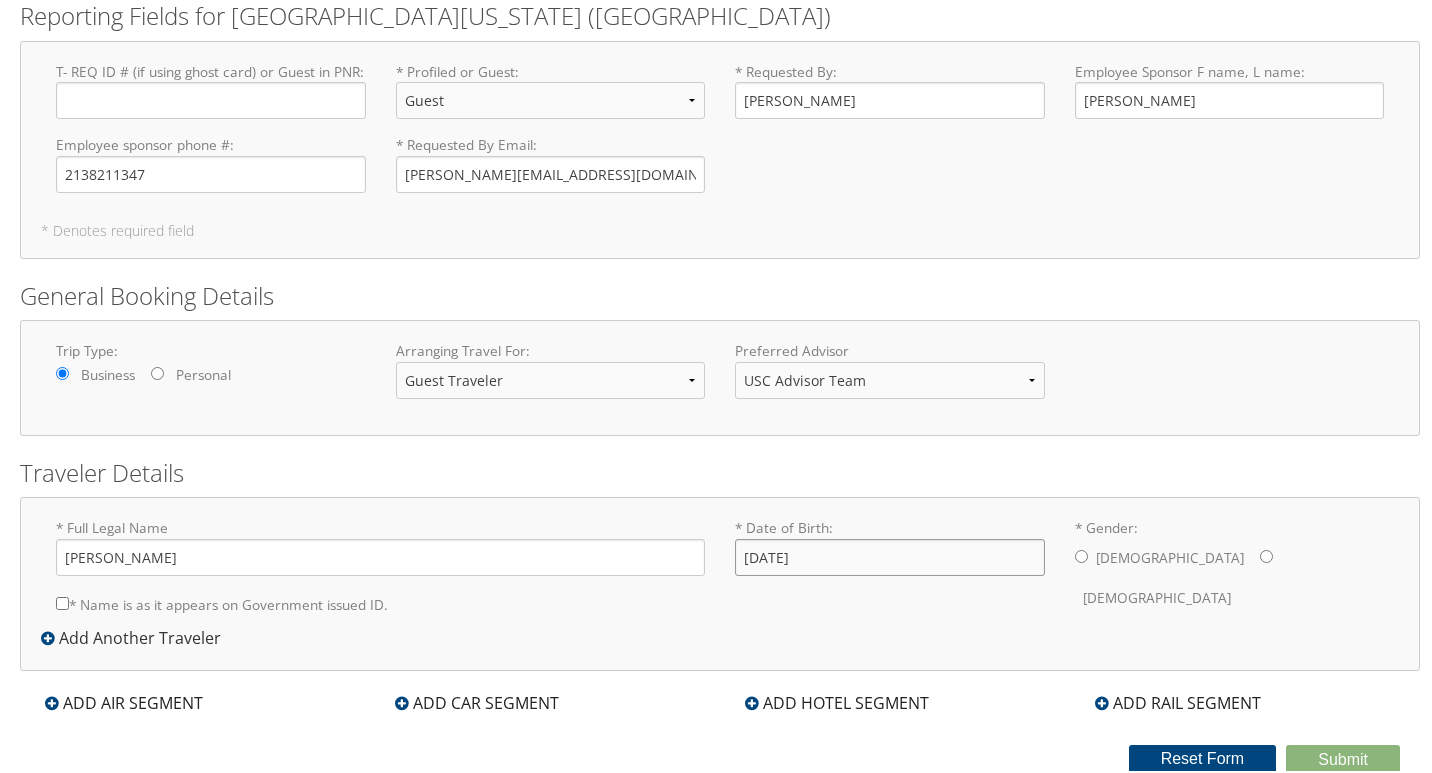 type on "[DATE]" 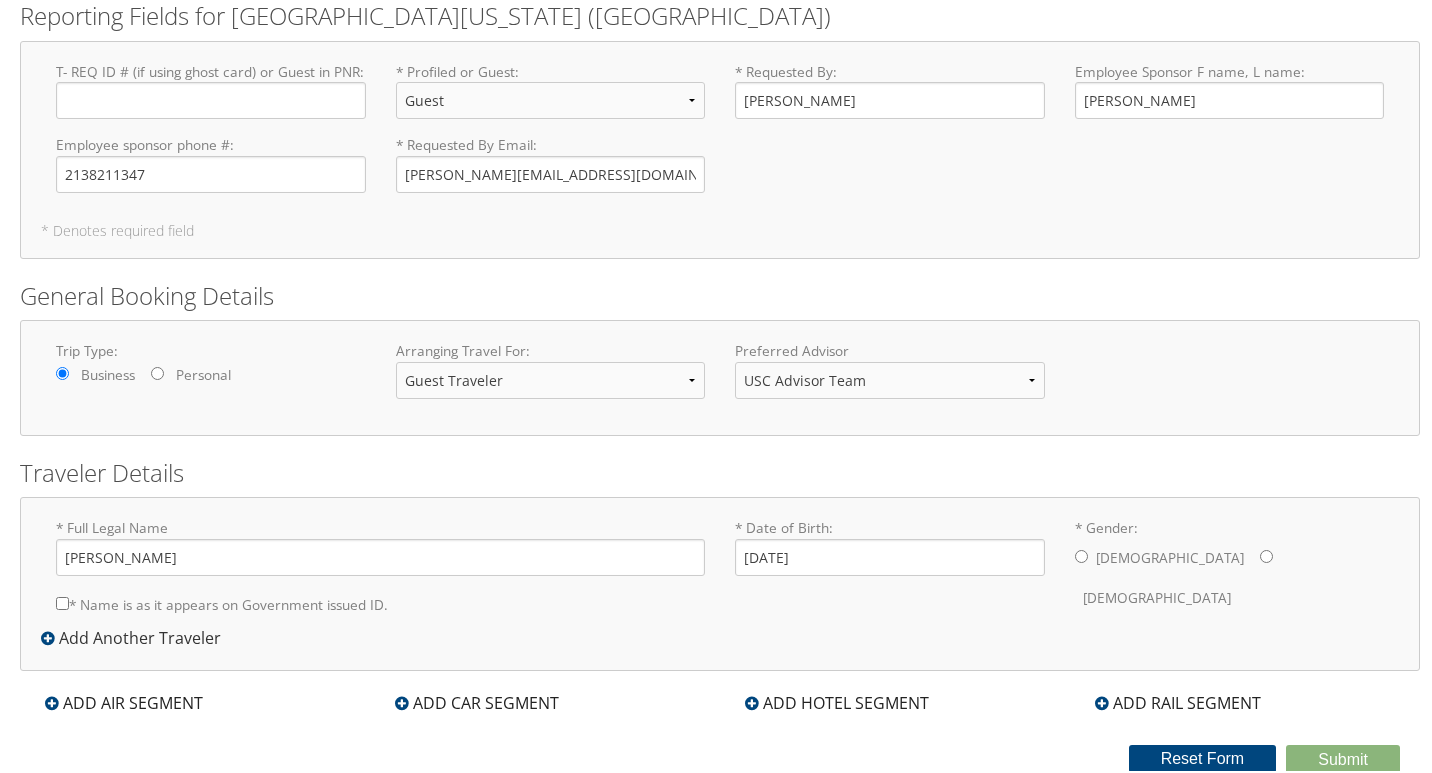 click on "* Gender:  [DEMOGRAPHIC_DATA] [DEMOGRAPHIC_DATA]" at bounding box center (1081, 554) 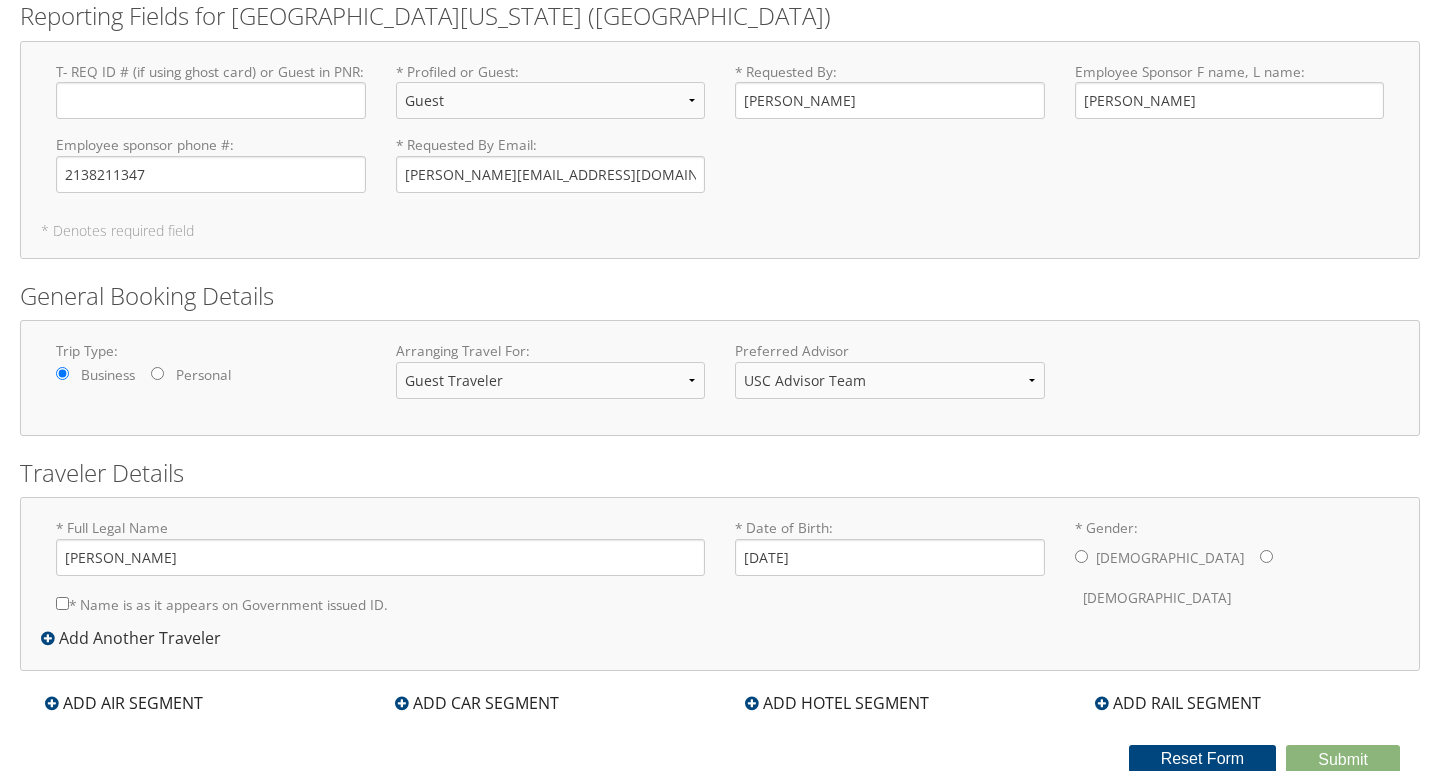 radio on "true" 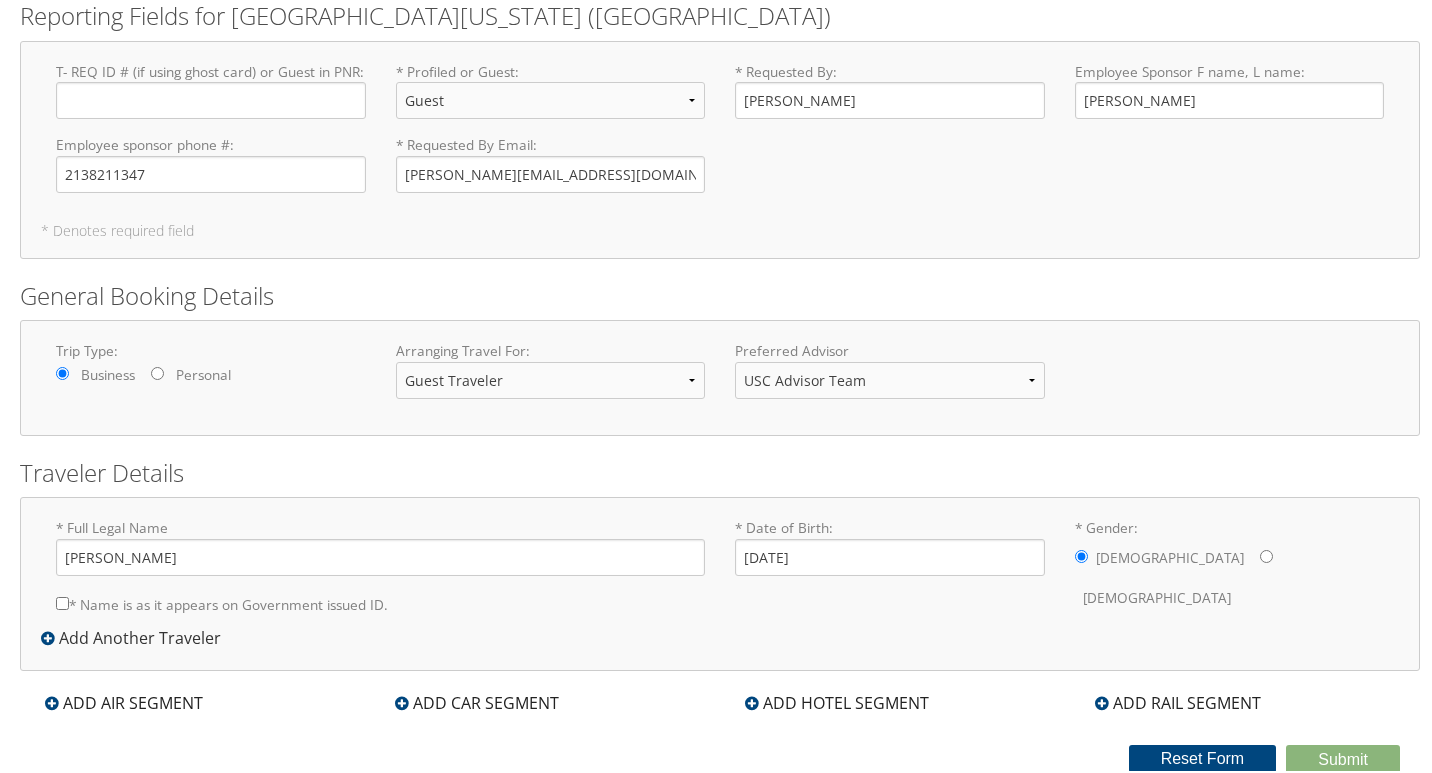click on "* Name is as it appears on Government issued ID." at bounding box center [62, 601] 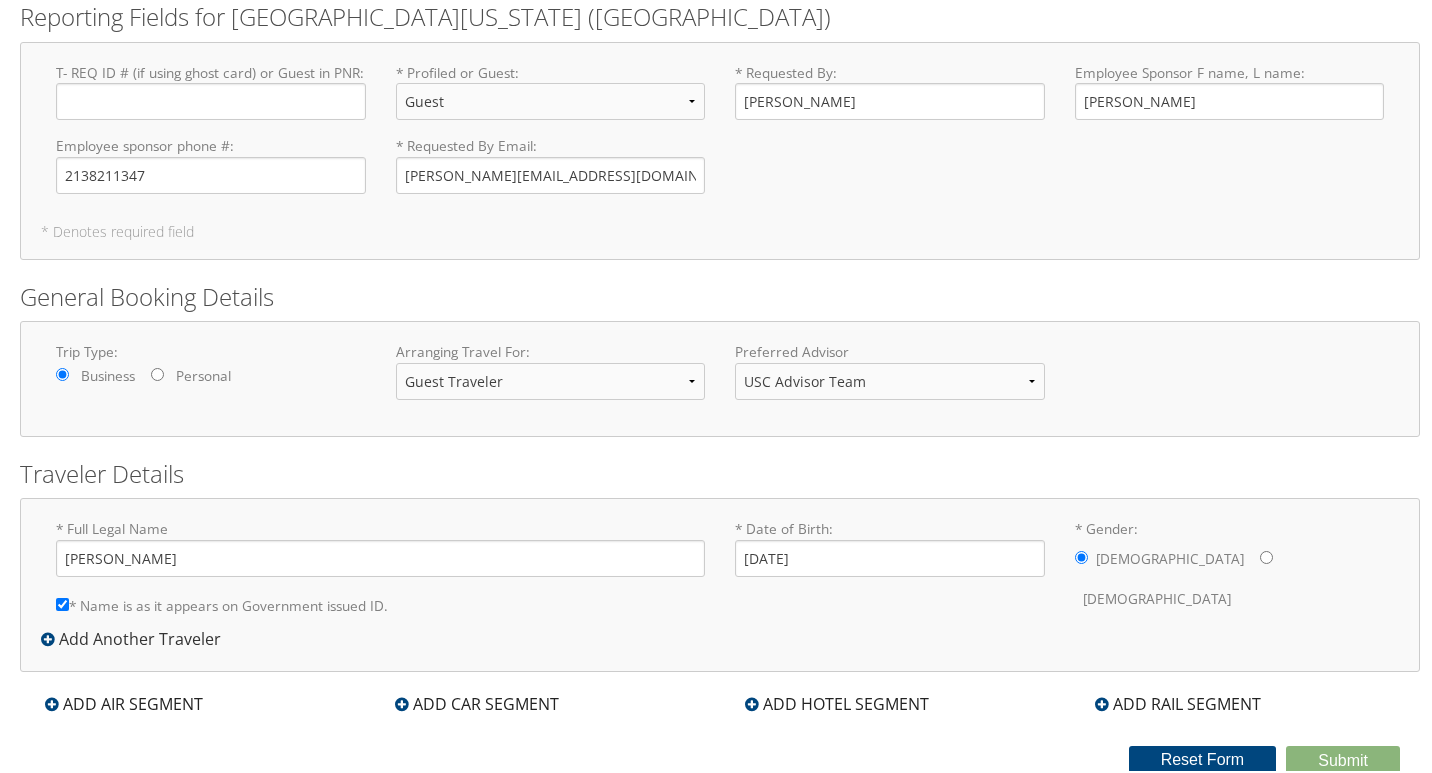 scroll, scrollTop: 171, scrollLeft: 0, axis: vertical 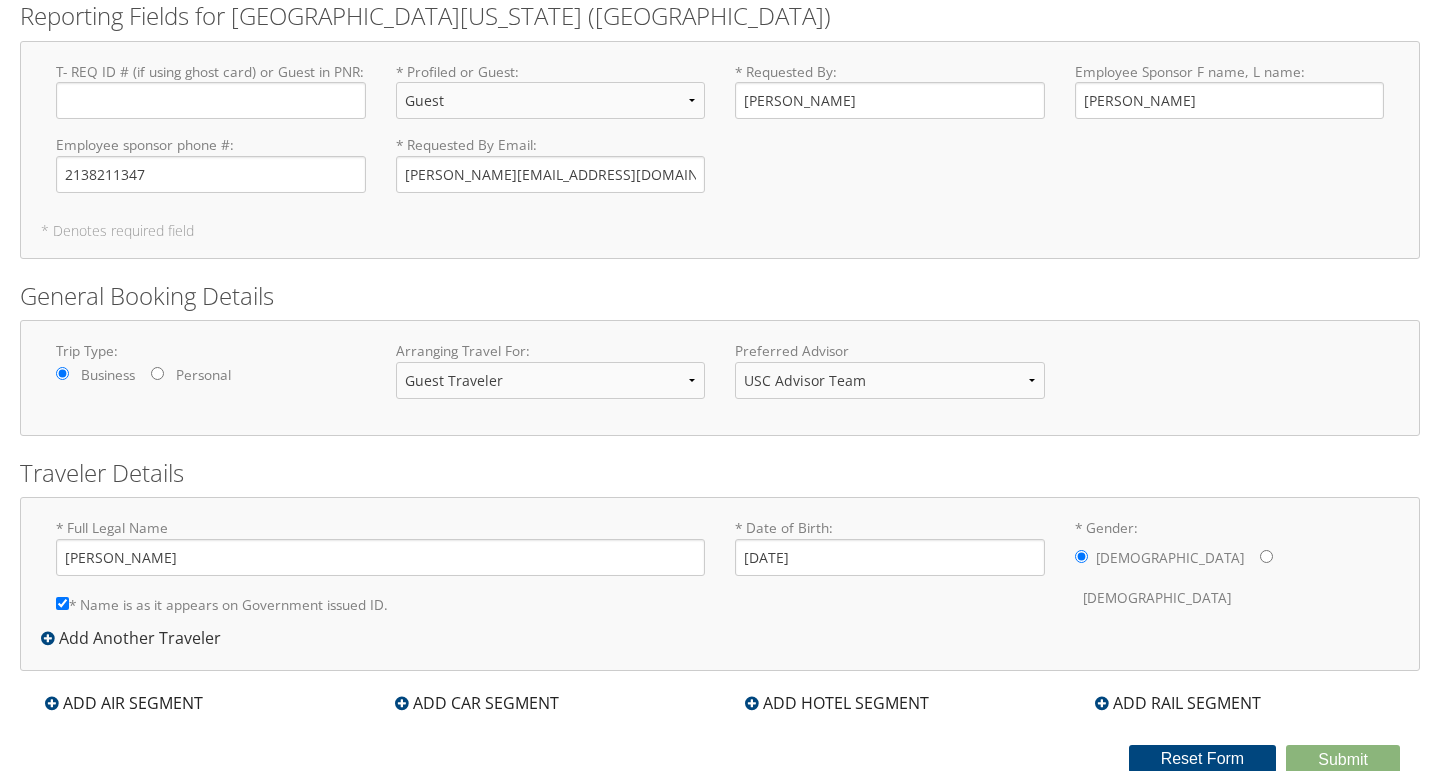 click on "ADD AIR SEGMENT" at bounding box center (124, 701) 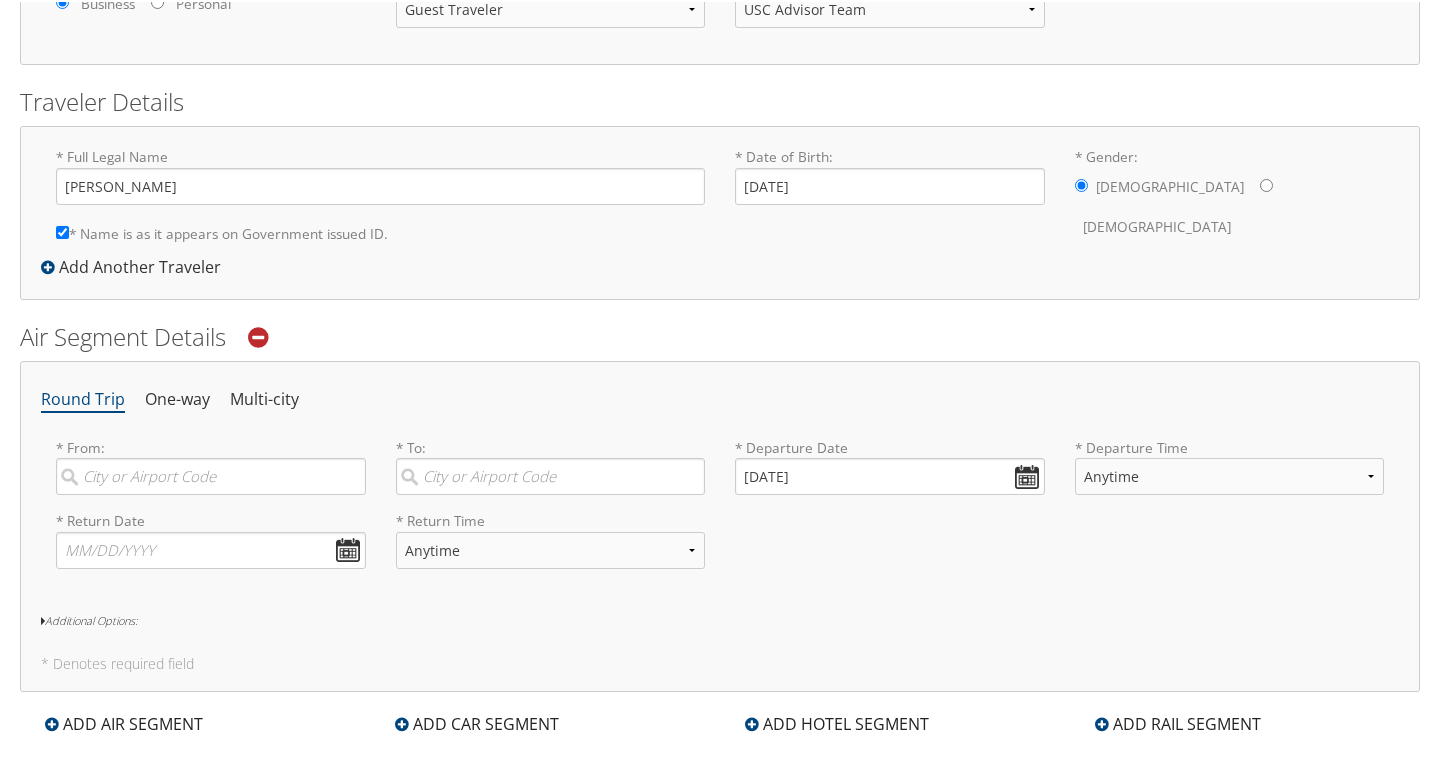 scroll, scrollTop: 571, scrollLeft: 0, axis: vertical 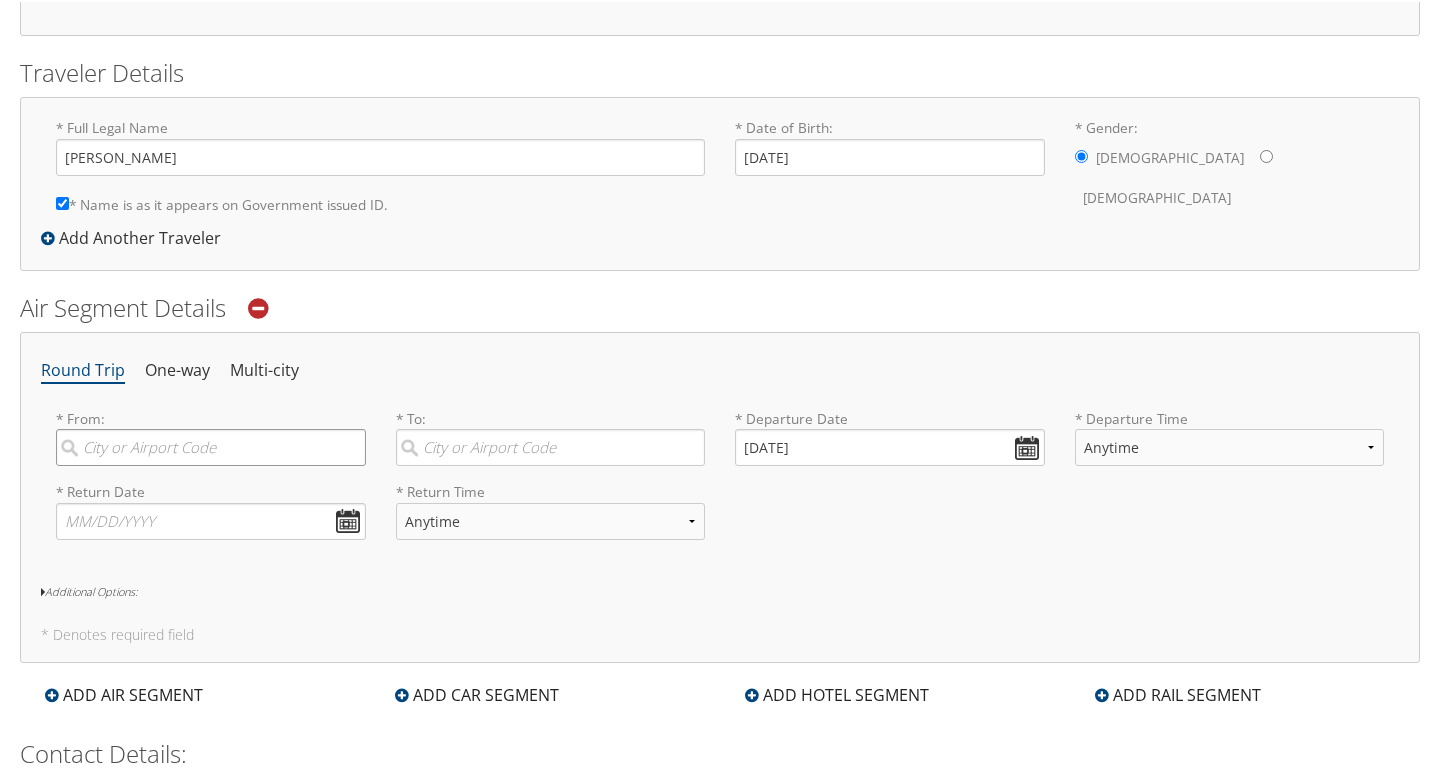 click at bounding box center [211, 445] 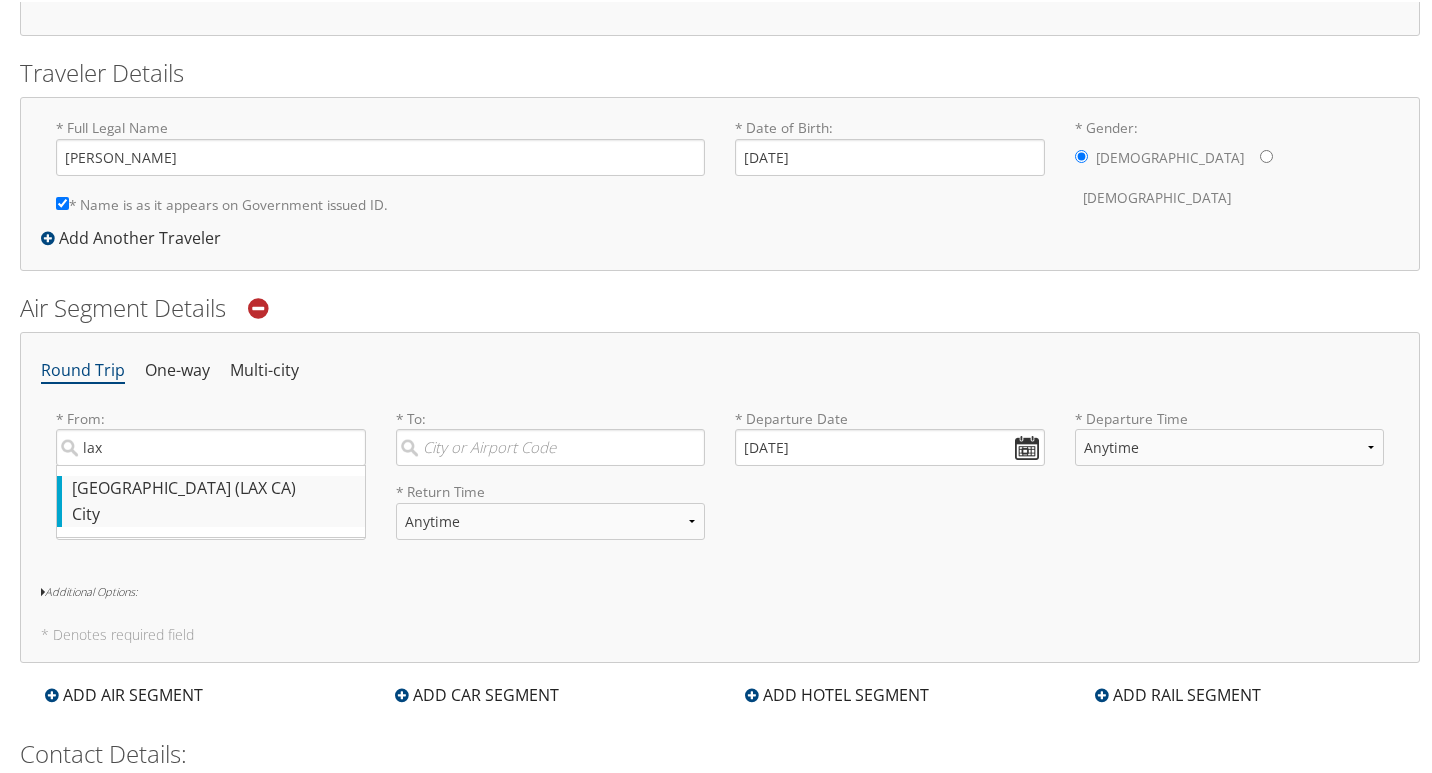 click on "City" at bounding box center (213, 513) 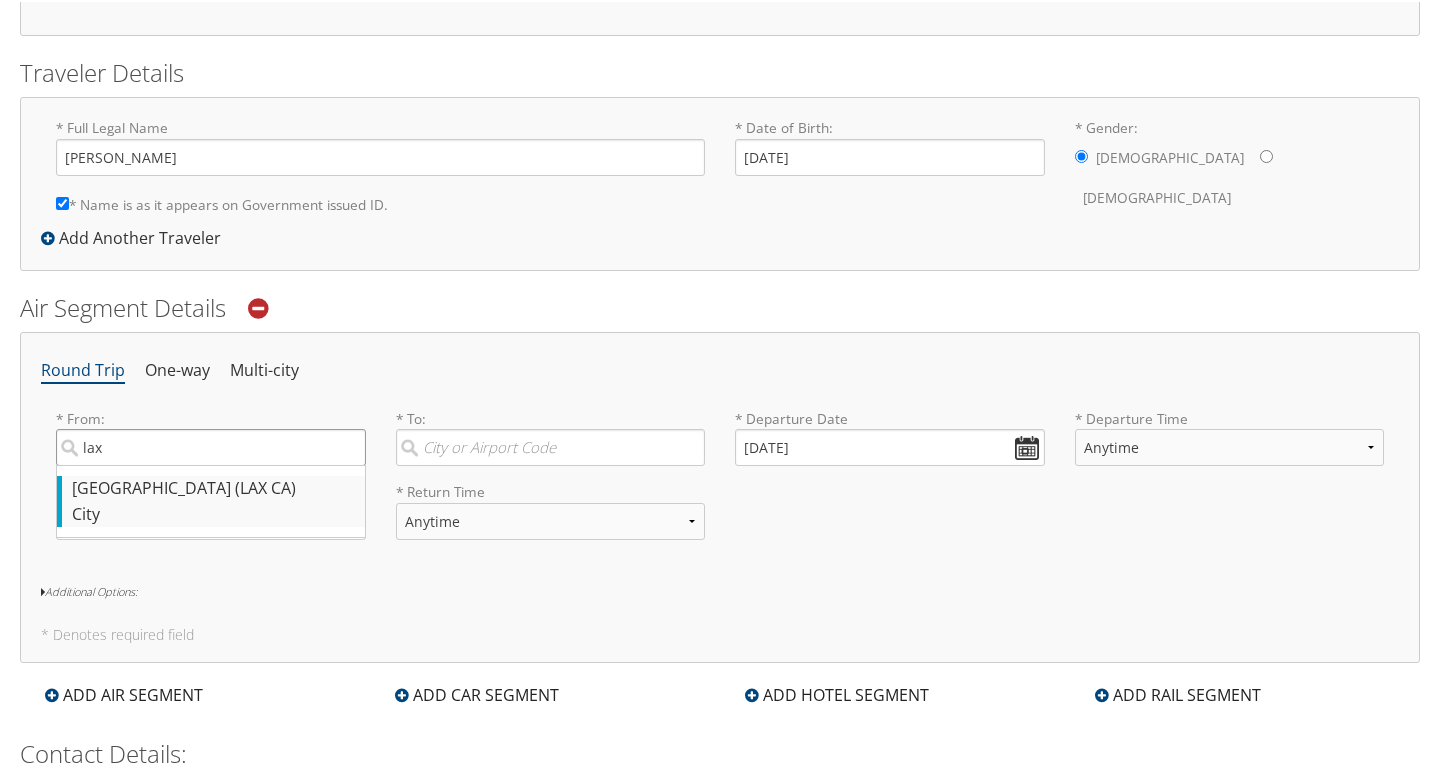 click on "lax" at bounding box center [211, 445] 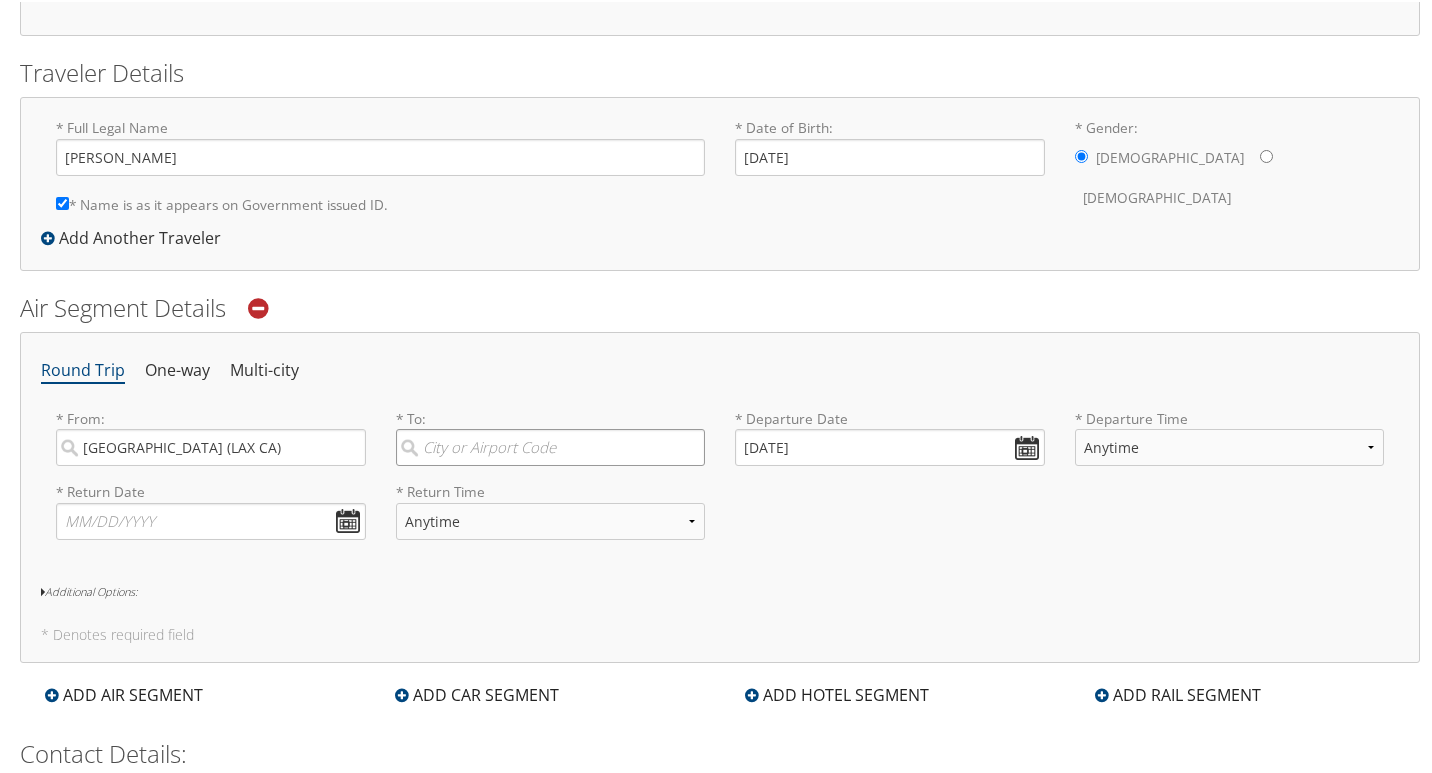 click at bounding box center (551, 445) 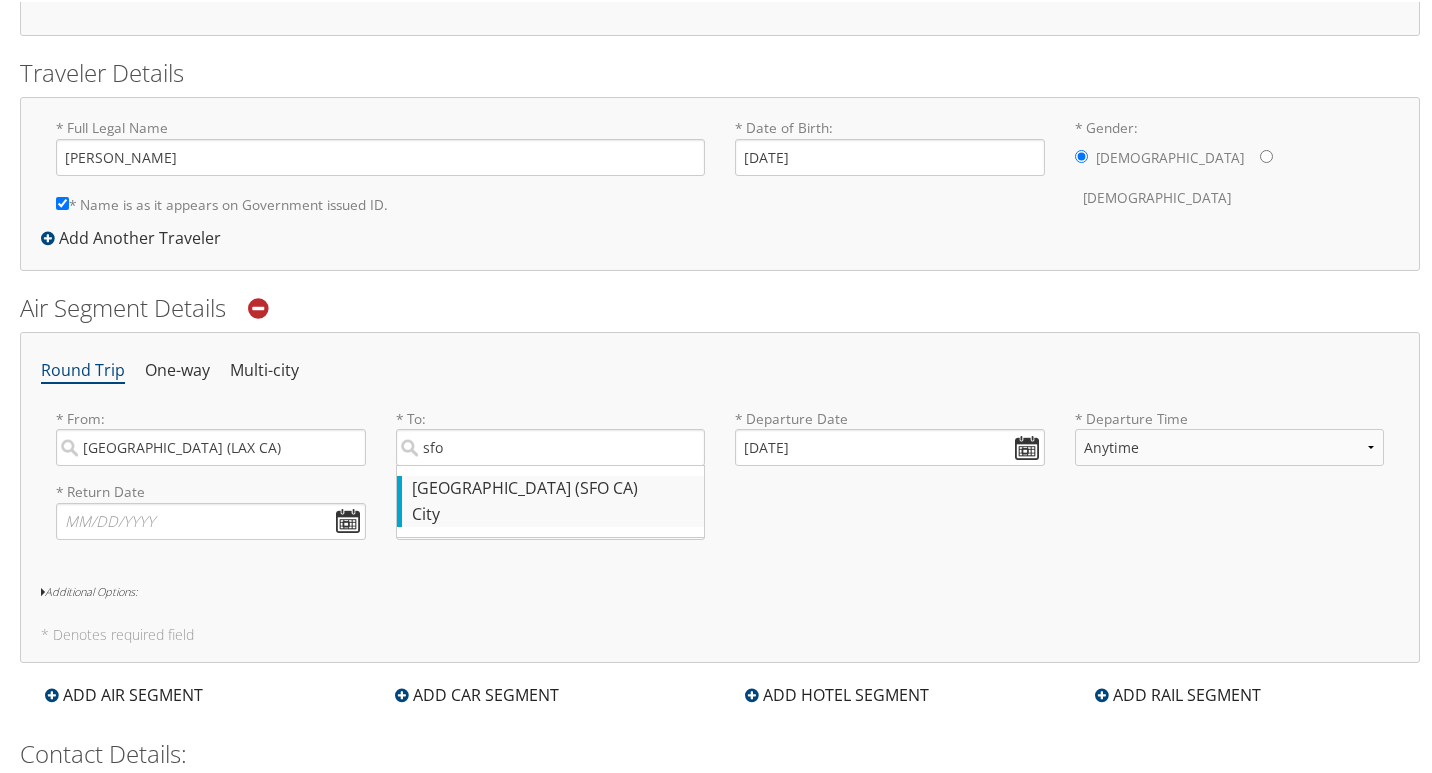 click on "[GEOGRAPHIC_DATA]   (SFO CA)" at bounding box center (553, 487) 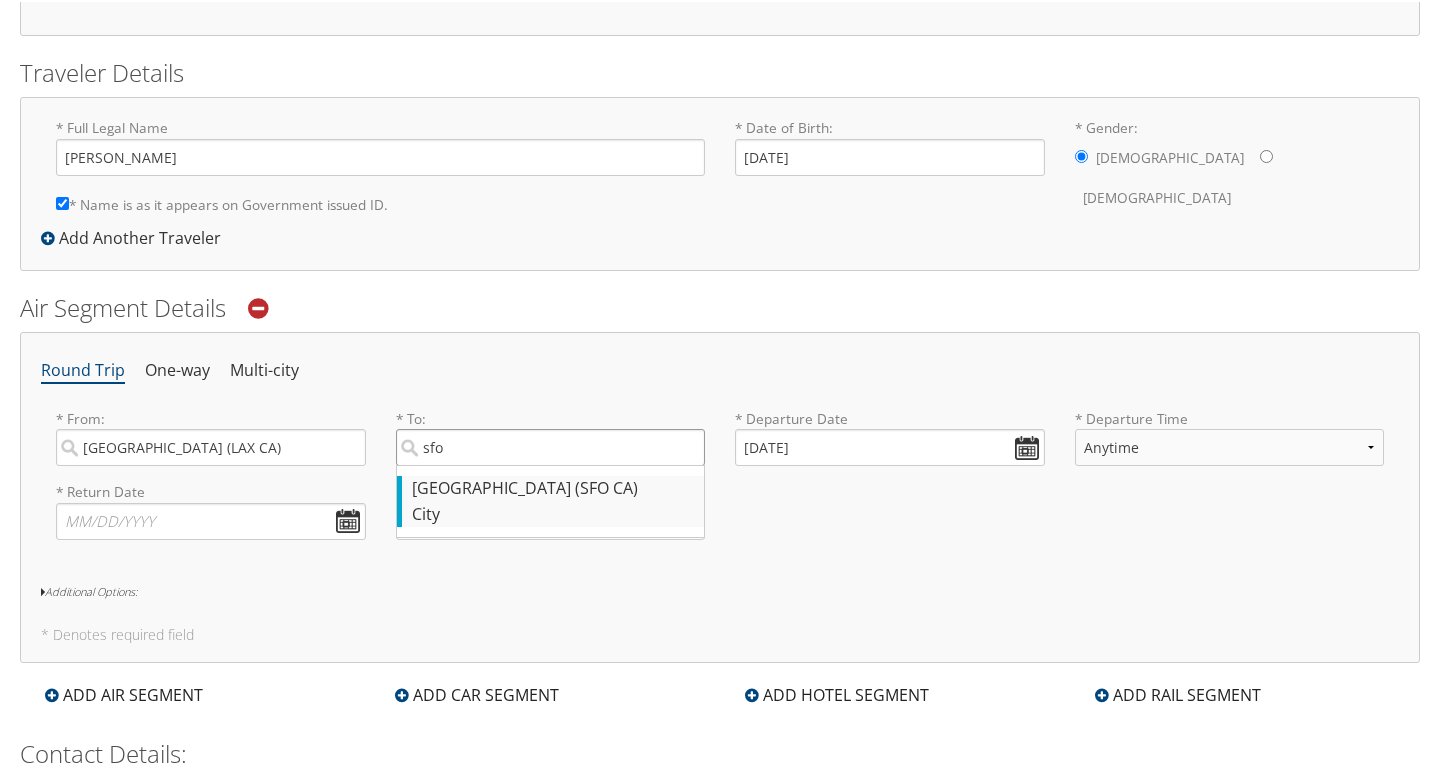 click on "sfo" at bounding box center (551, 445) 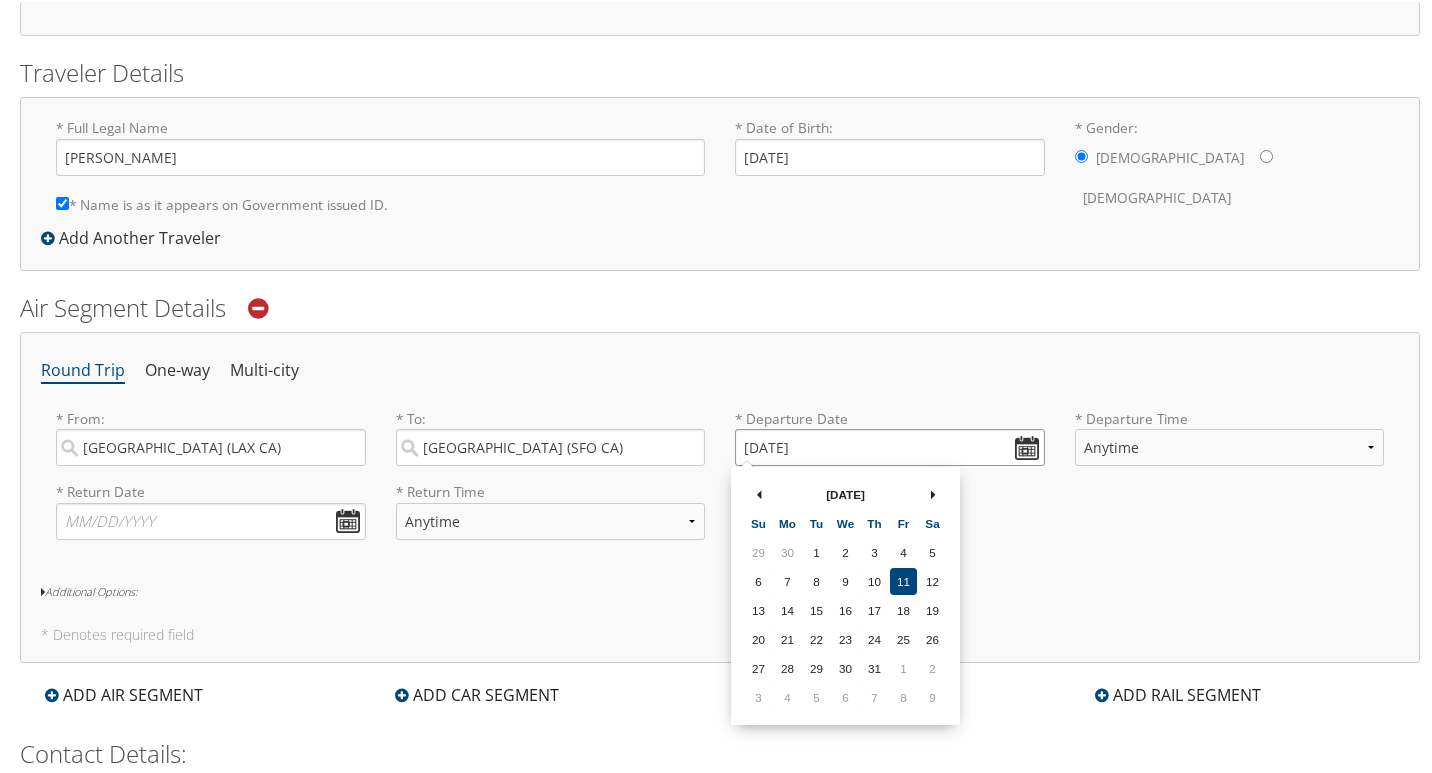 click on "[DATE]" at bounding box center (890, 445) 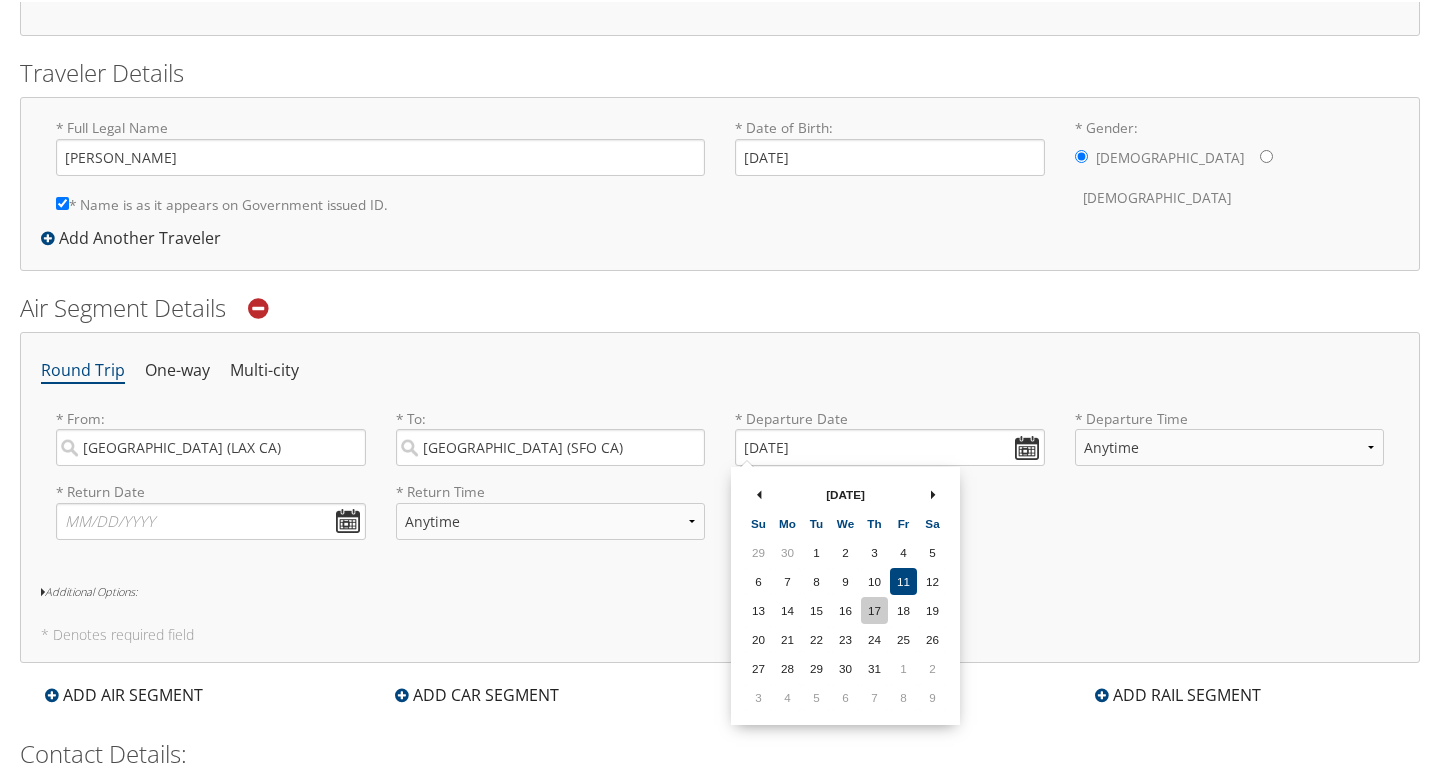 click on "17" at bounding box center (874, 608) 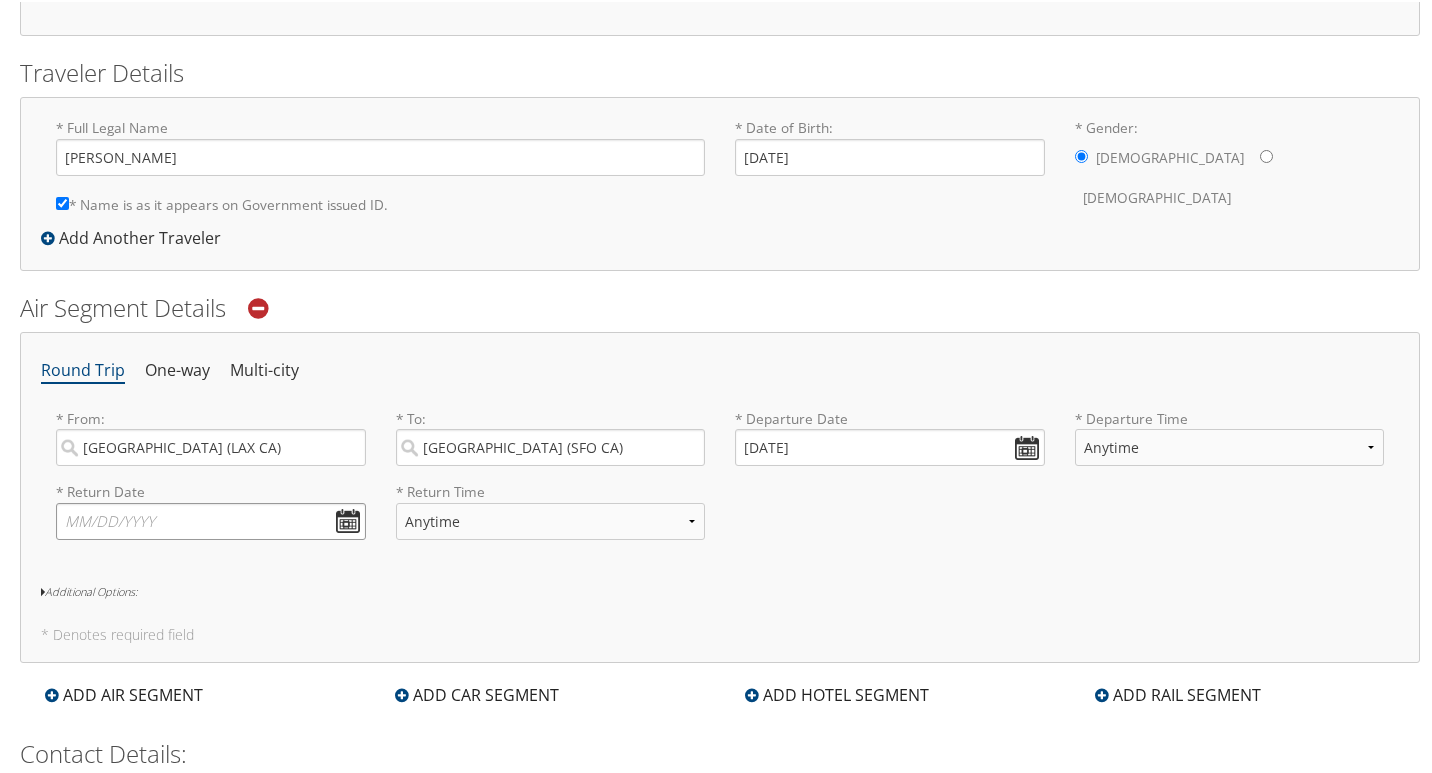 click at bounding box center [211, 519] 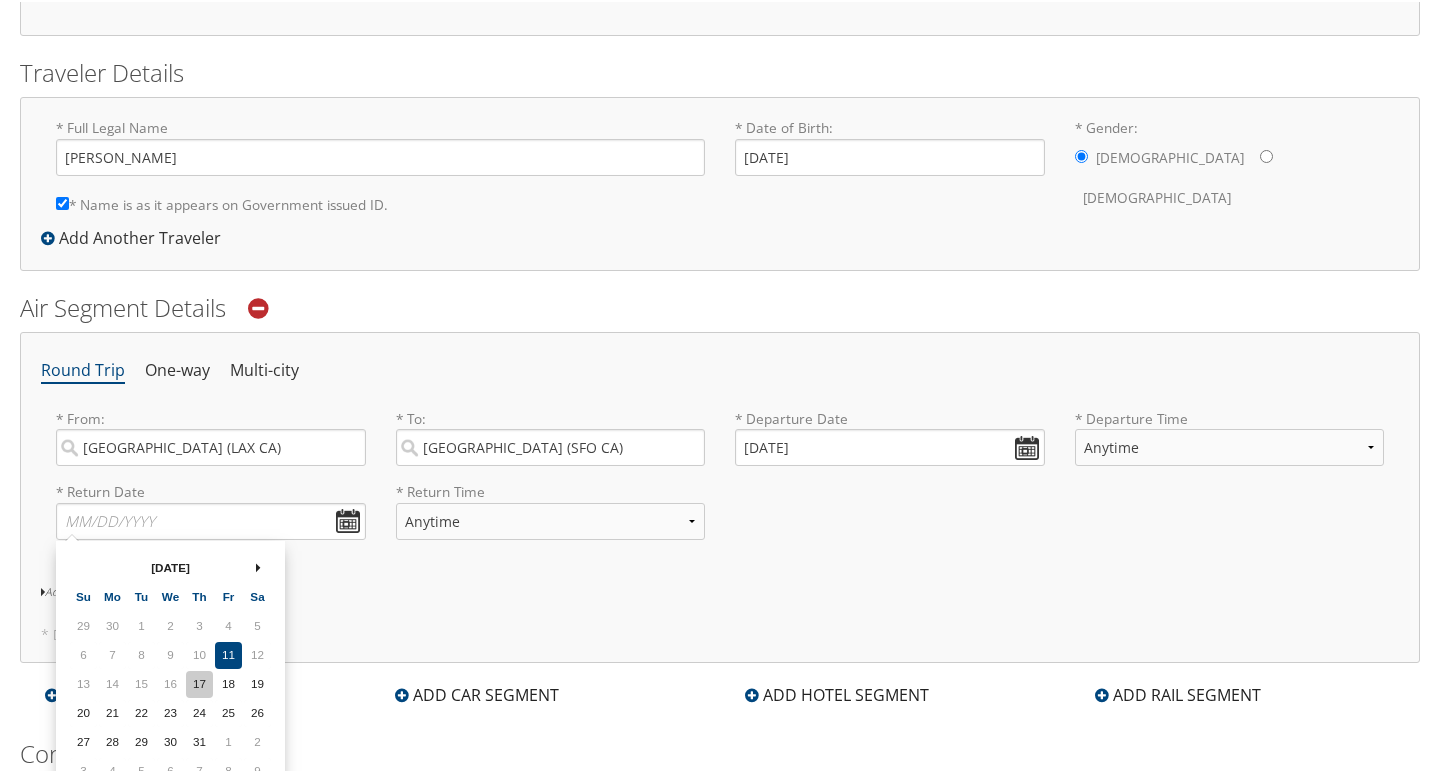 click on "17" at bounding box center (199, 682) 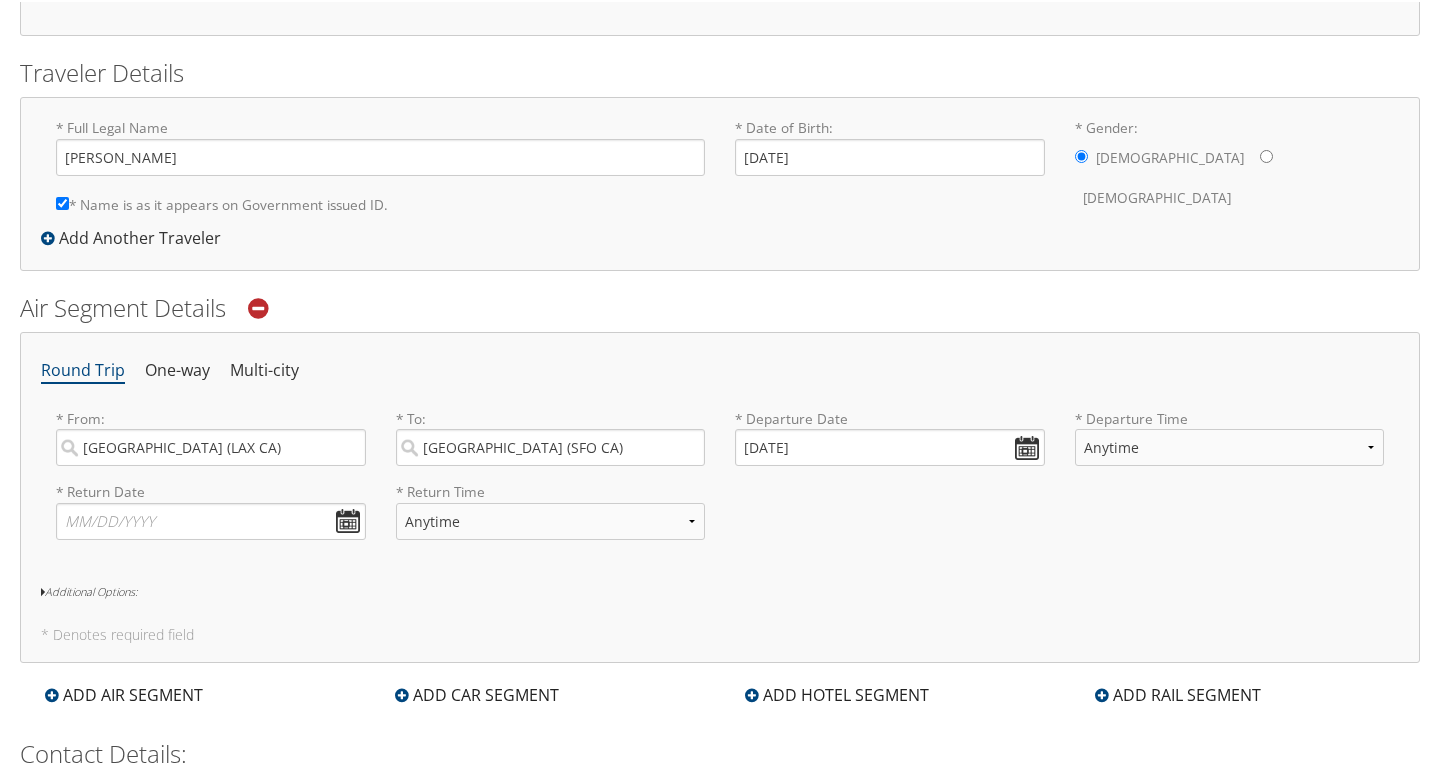 type on "[DATE]" 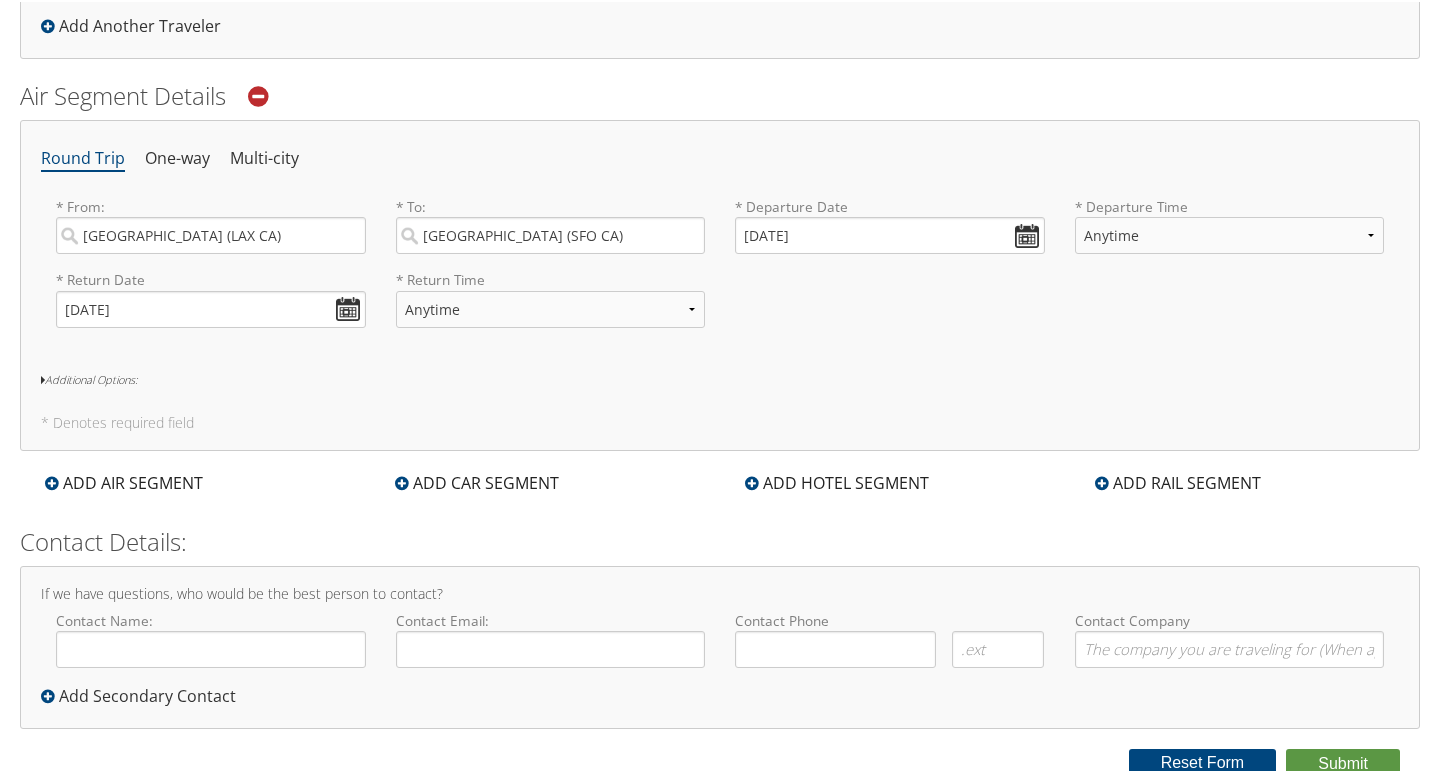 scroll, scrollTop: 787, scrollLeft: 0, axis: vertical 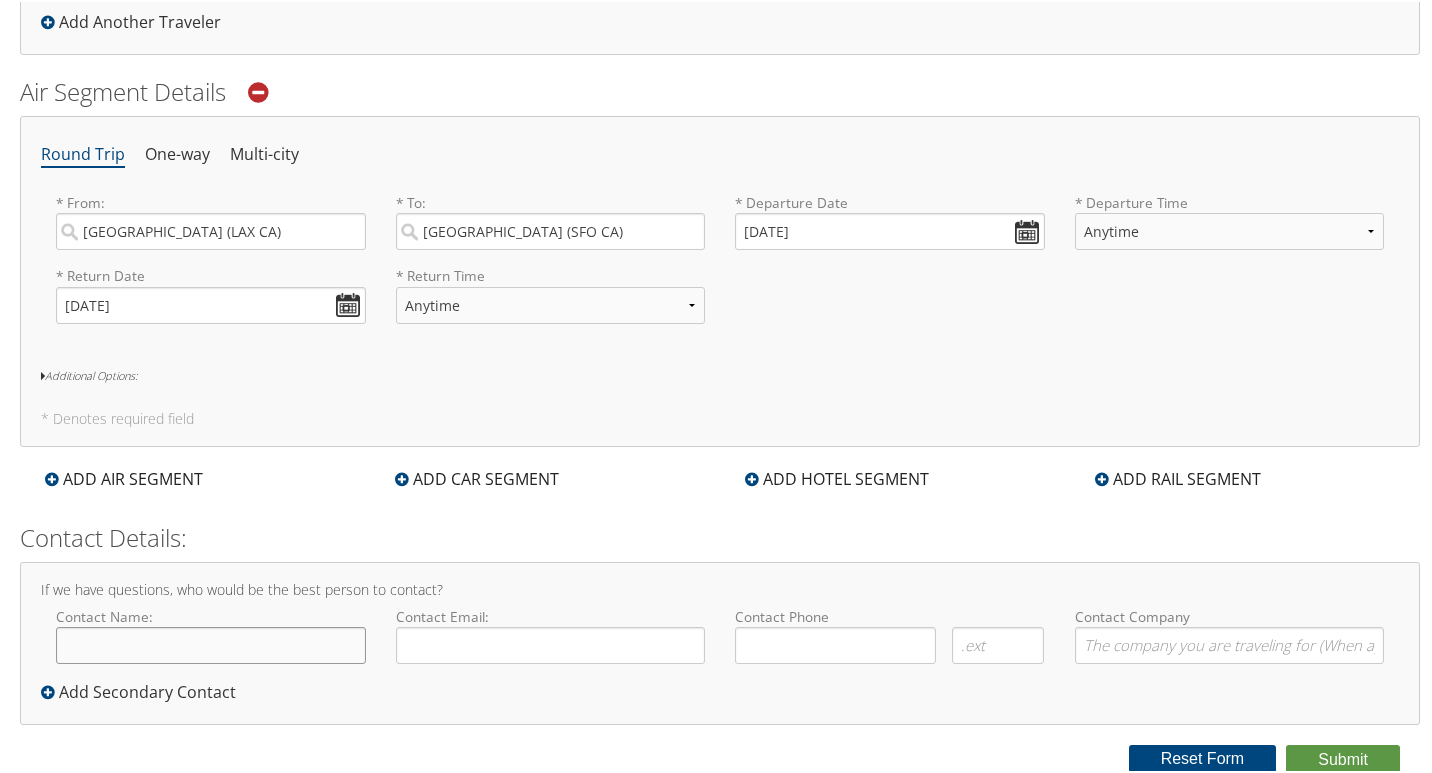 click on "Contact Name:" 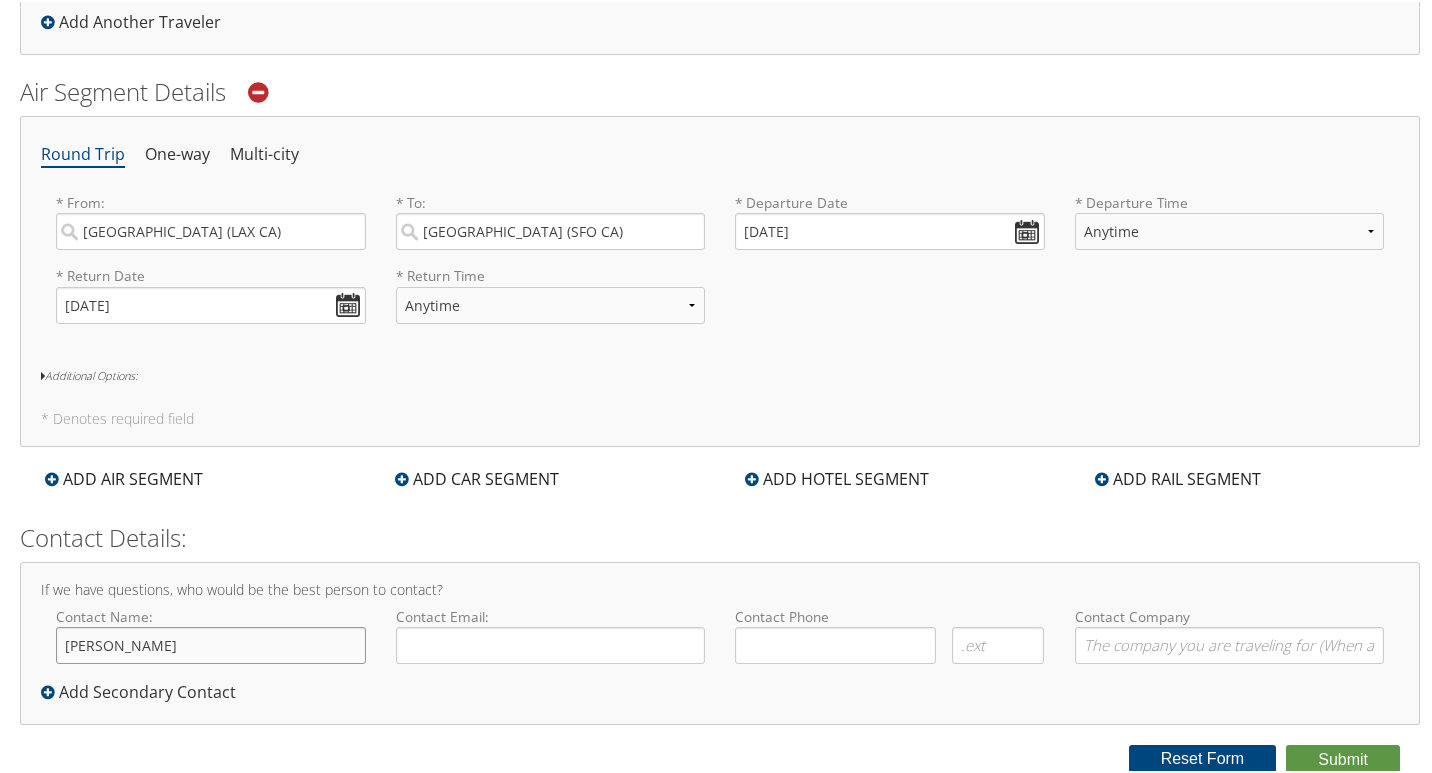 type on "[PERSON_NAME]" 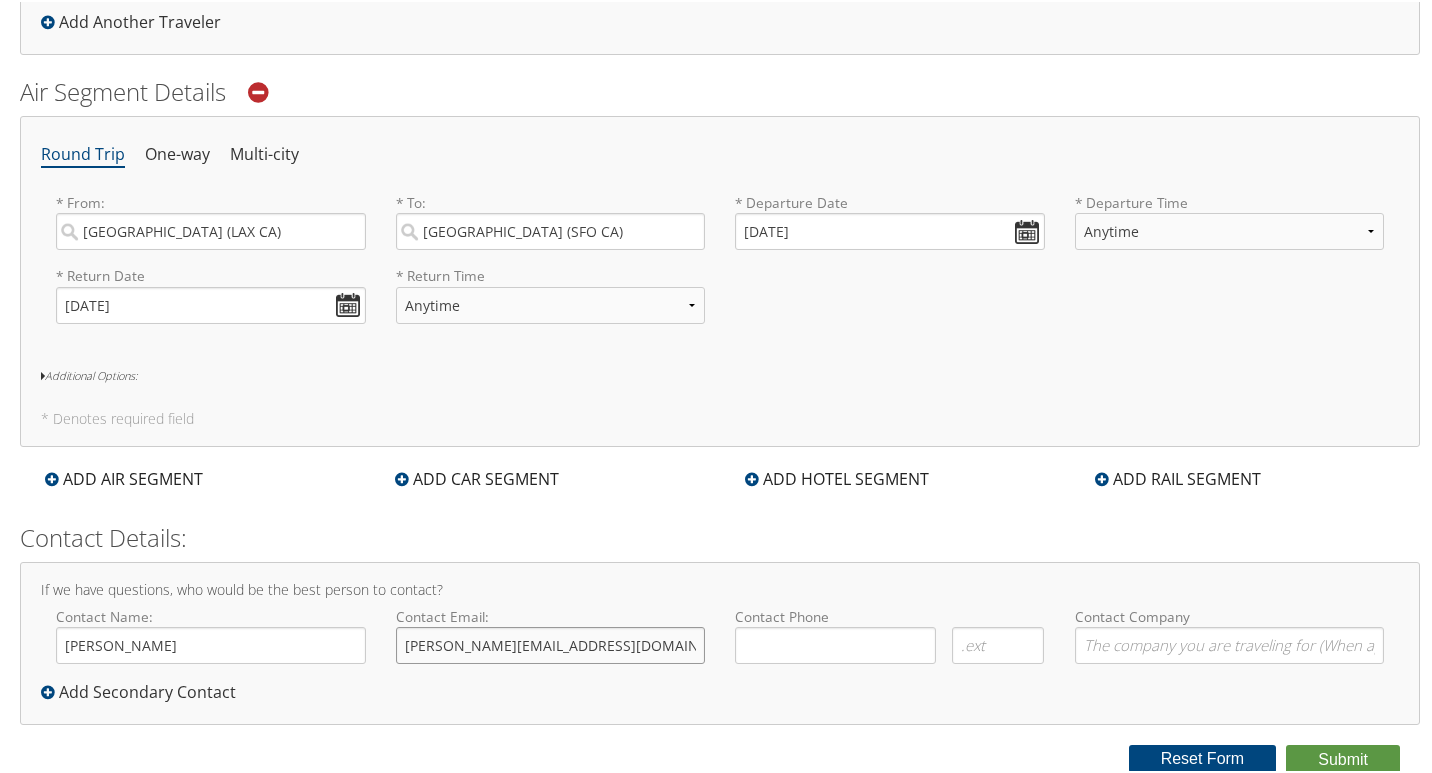 type on "[PERSON_NAME][EMAIL_ADDRESS][DOMAIN_NAME]" 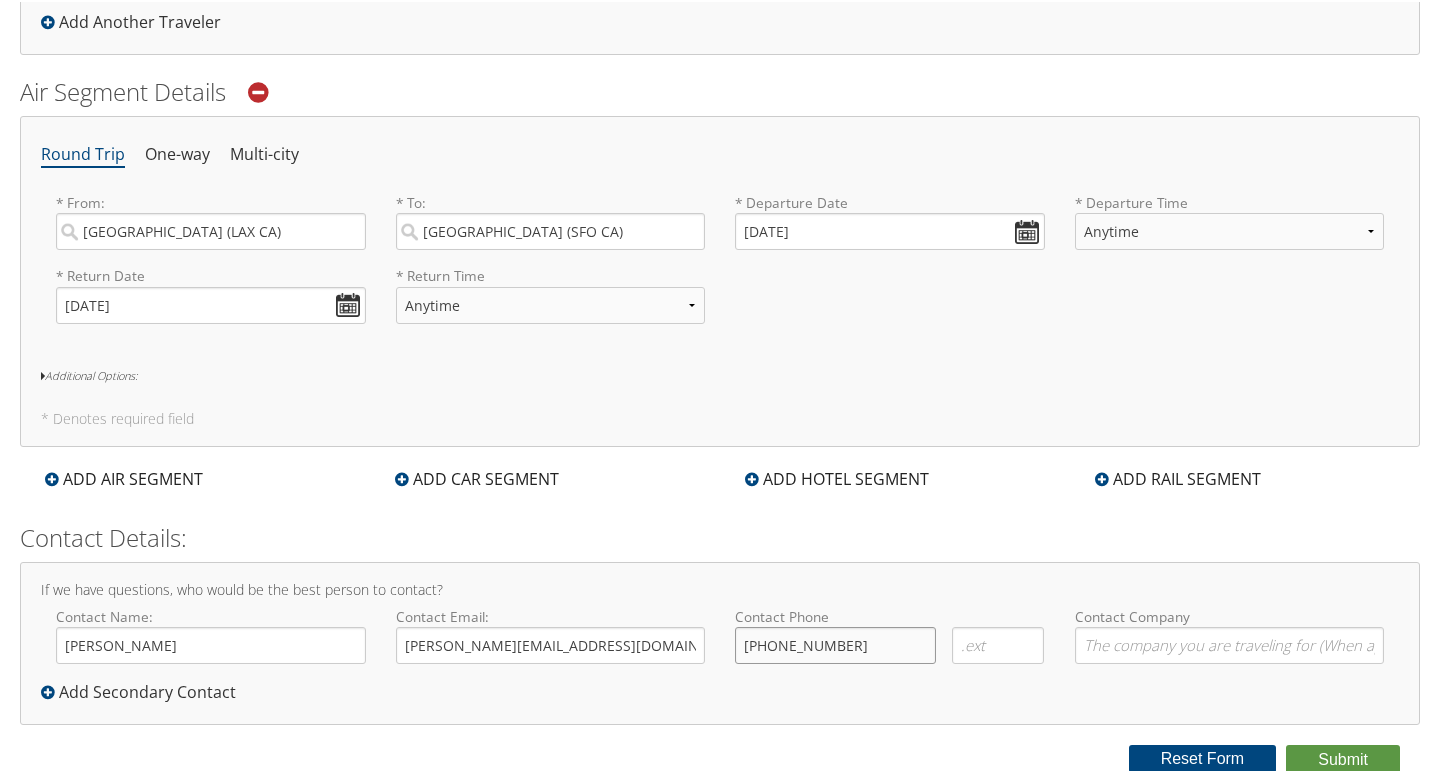 type on "[PHONE_NUMBER]" 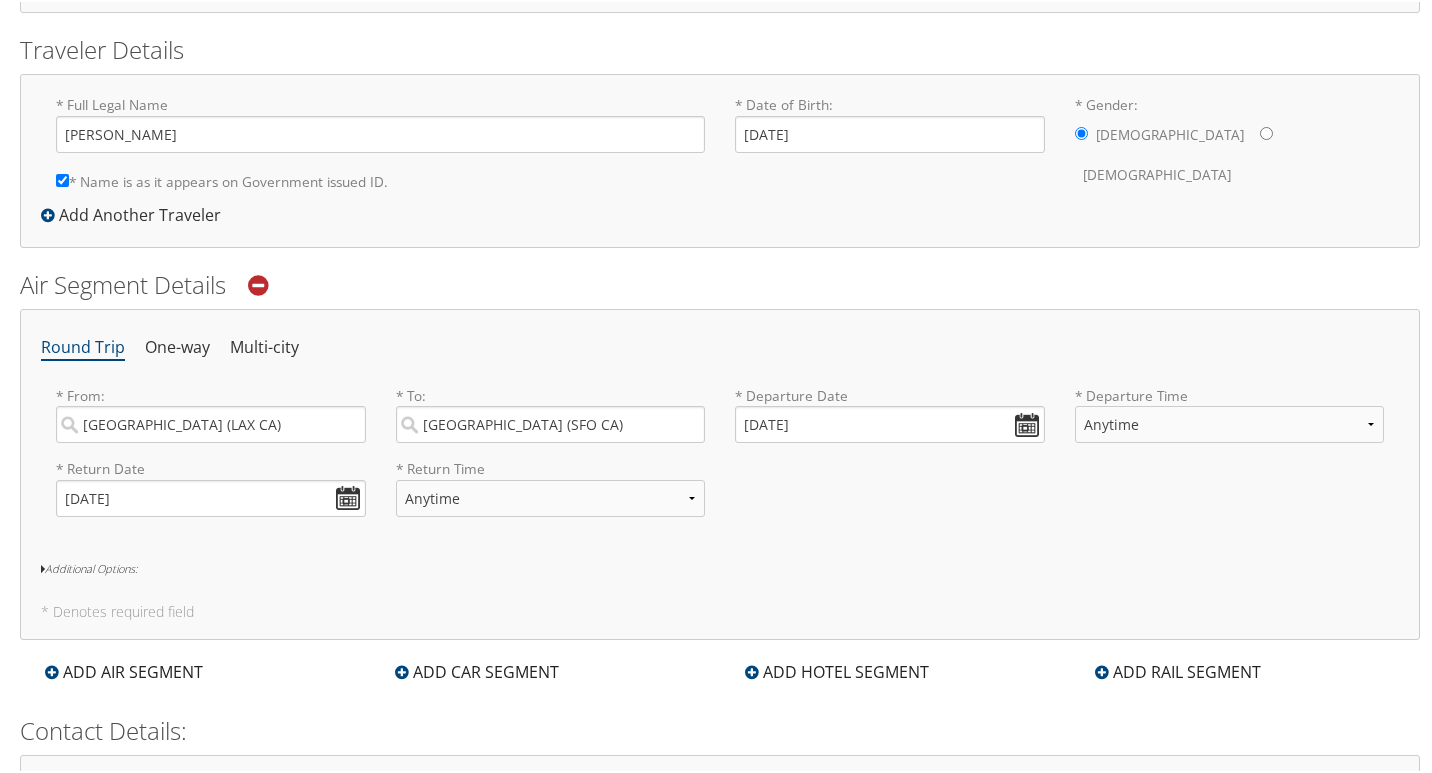 scroll, scrollTop: 600, scrollLeft: 0, axis: vertical 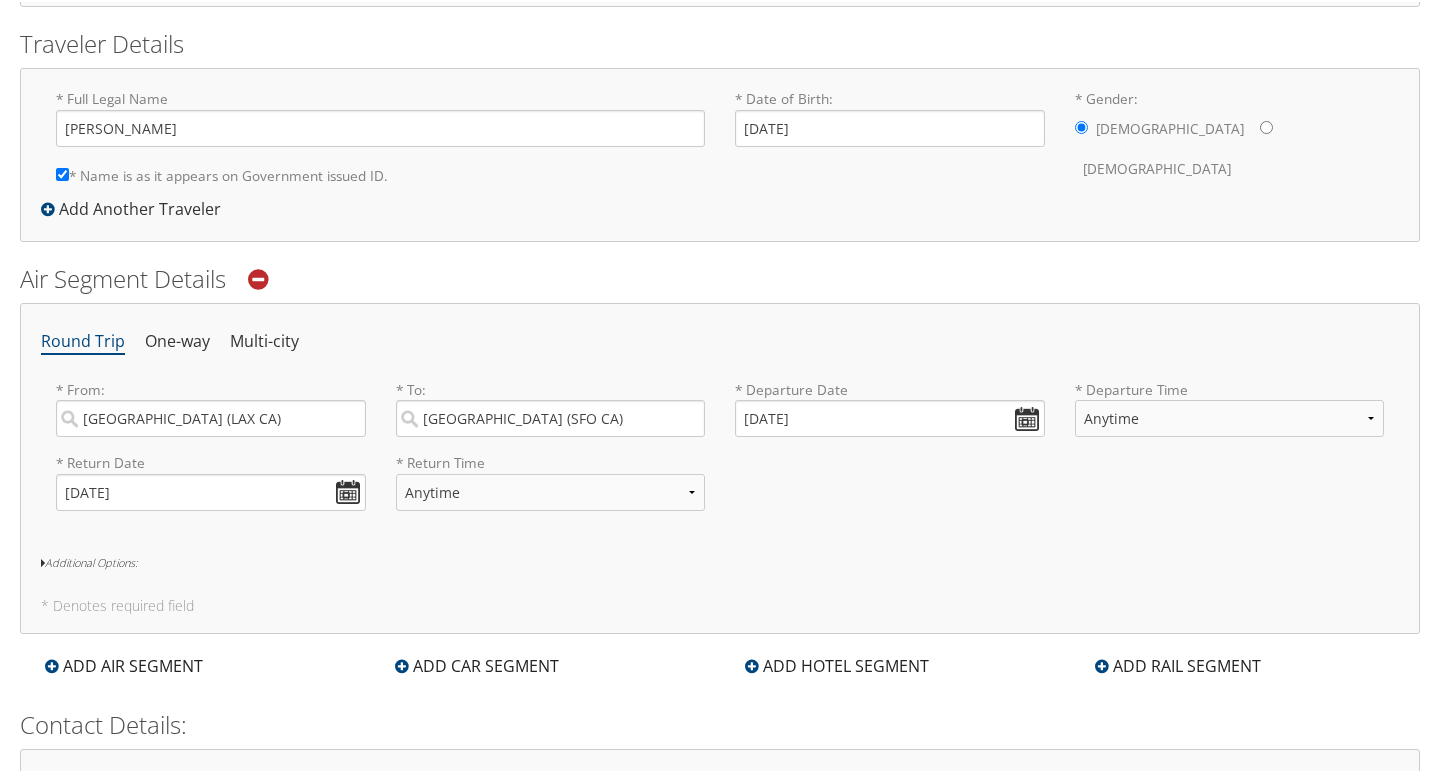 type on "USC" 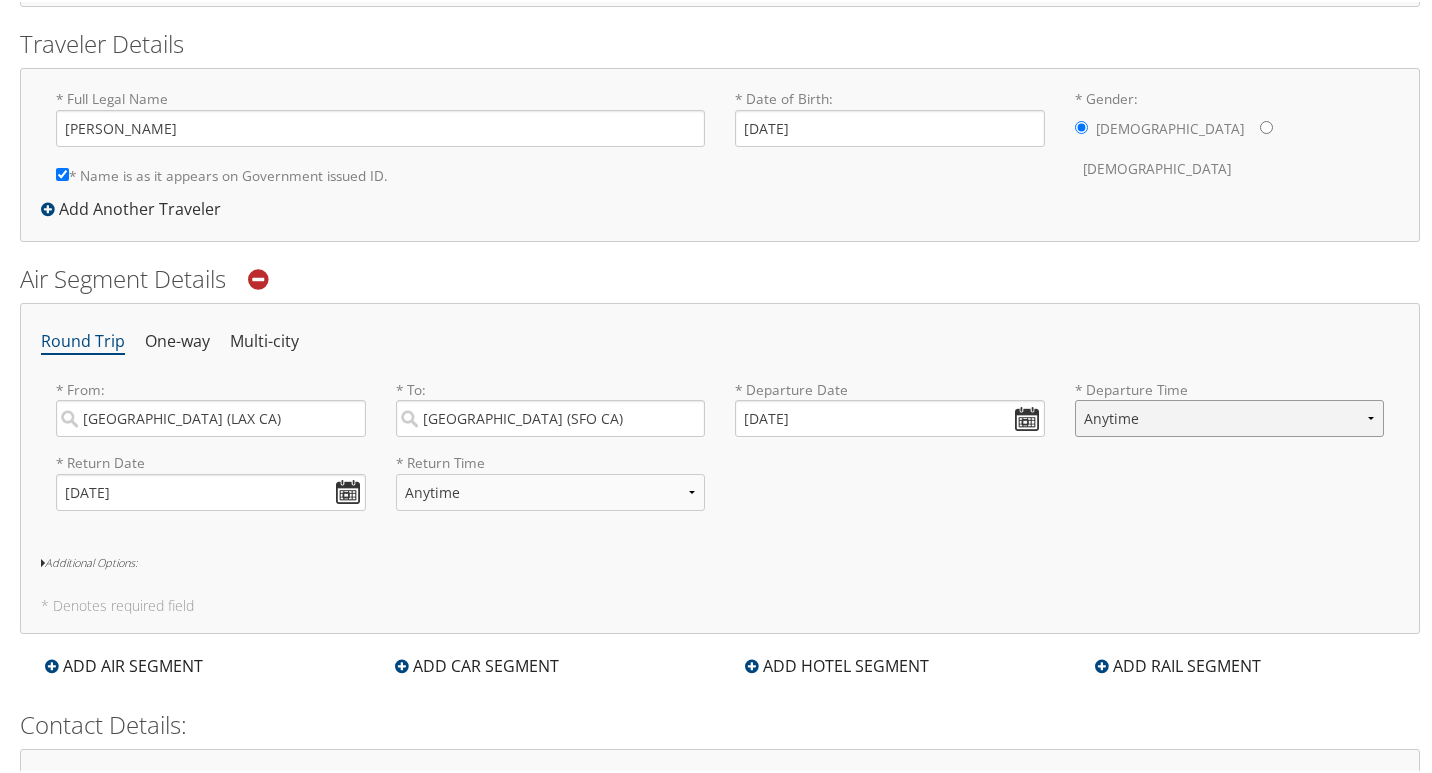 click on "Anytime Early Morning (5AM-7AM) Morning (7AM-12PM) Afternoon (12PM-5PM) Evening (5PM-10PM) Red Eye (10PM-5AM)  12:00 AM   1:00 AM   2:00 AM   3:00 AM   4:00 AM   5:00 AM   6:00 AM   7:00 AM   8:00 AM   9:00 AM   10:00 AM   11:00 AM   12:00 PM (Noon)   1:00 PM   2:00 PM   3:00 PM   4:00 PM   5:00 PM   6:00 PM   7:00 PM   8:00 PM   9:00 PM   10:00 PM   11:00 PM" at bounding box center [1230, 416] 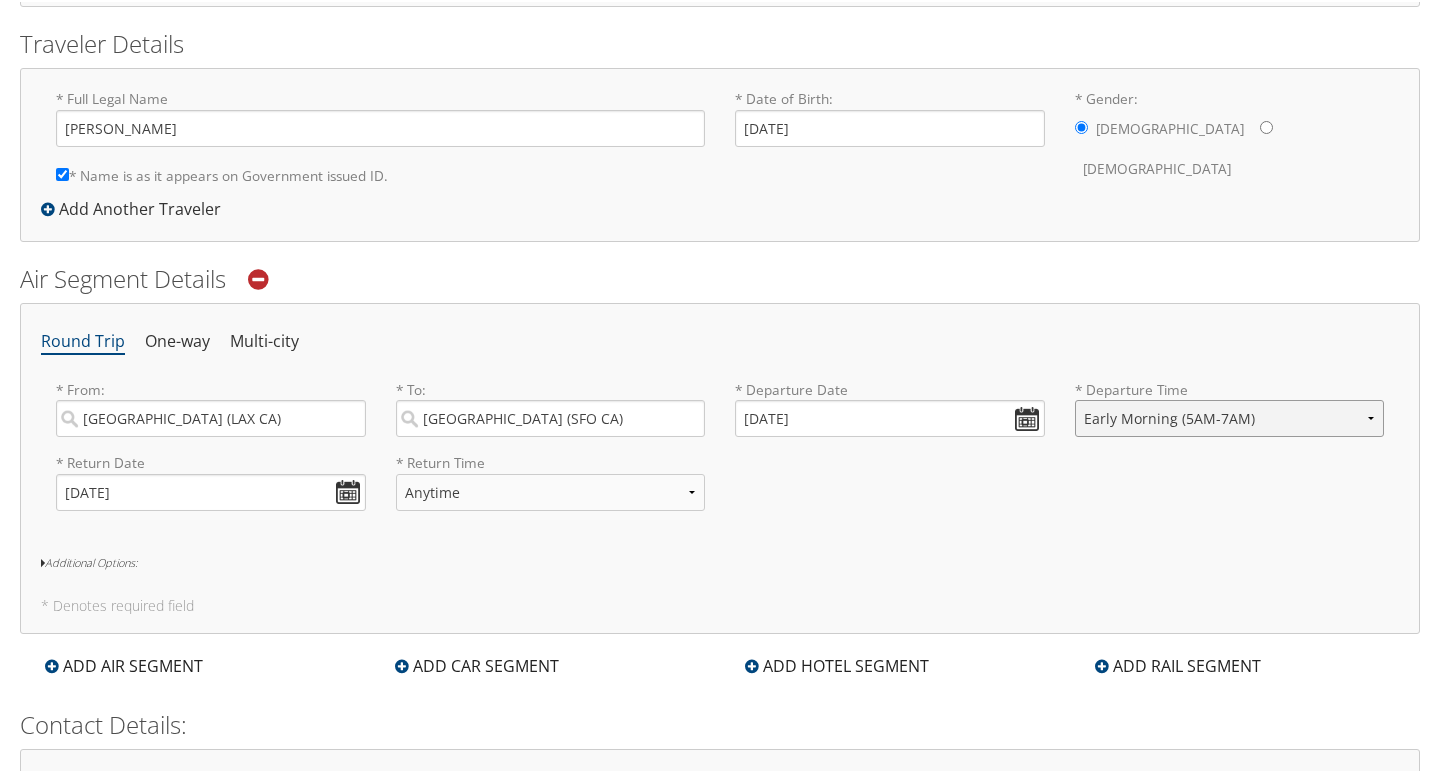click on "Anytime Early Morning (5AM-7AM) Morning (7AM-12PM) Afternoon (12PM-5PM) Evening (5PM-10PM) Red Eye (10PM-5AM)  12:00 AM   1:00 AM   2:00 AM   3:00 AM   4:00 AM   5:00 AM   6:00 AM   7:00 AM   8:00 AM   9:00 AM   10:00 AM   11:00 AM   12:00 PM (Noon)   1:00 PM   2:00 PM   3:00 PM   4:00 PM   5:00 PM   6:00 PM   7:00 PM   8:00 PM   9:00 PM   10:00 PM   11:00 PM" at bounding box center [1230, 416] 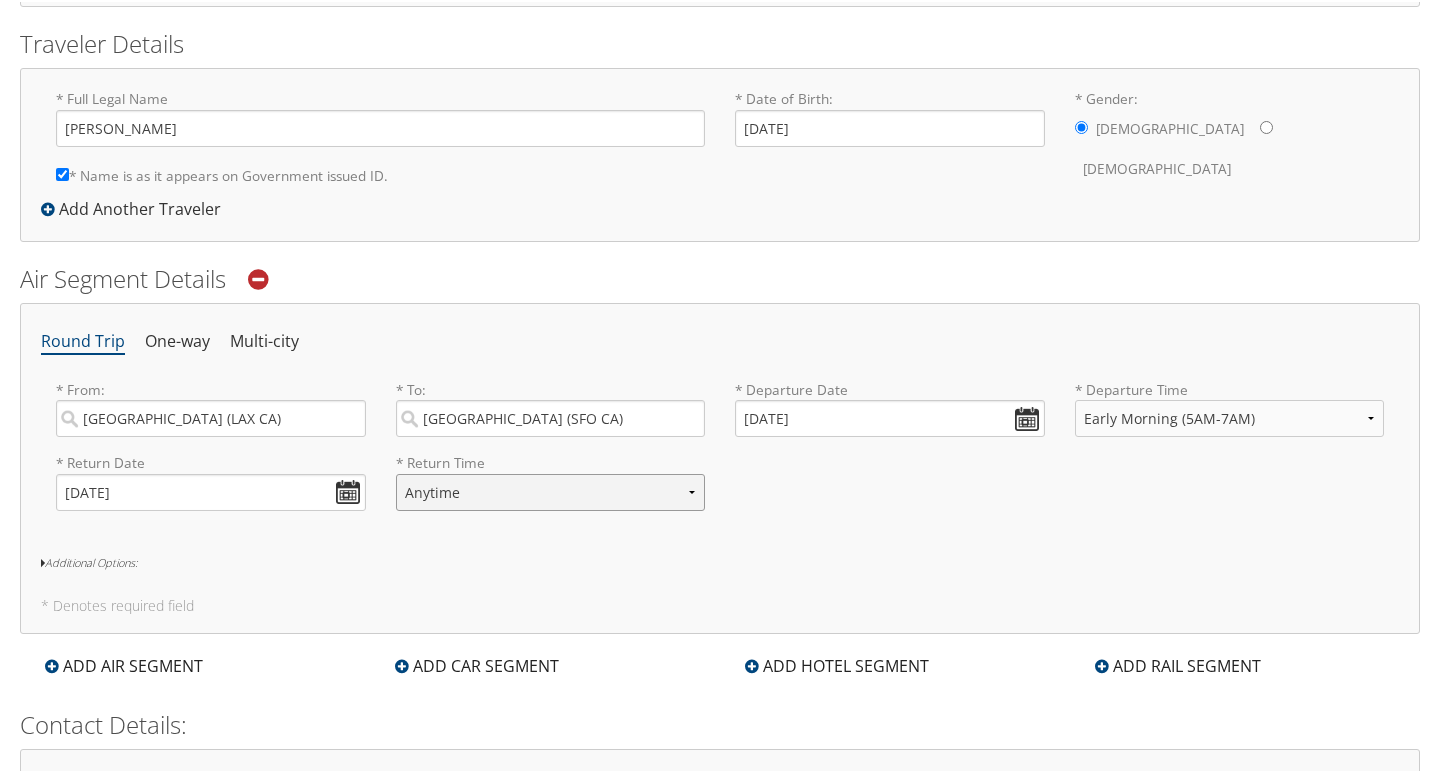 click on "Anytime Early Morning (5AM-7AM) Morning (7AM-12PM) Afternoon (12PM-5PM) Evening (5PM-10PM) Red Eye (10PM-5AM)  12:00 AM   1:00 AM   2:00 AM   3:00 AM   4:00 AM   5:00 AM   6:00 AM   7:00 AM   8:00 AM   9:00 AM   10:00 AM   11:00 AM   12:00 PM (Noon)   1:00 PM   2:00 PM   3:00 PM   4:00 PM   5:00 PM   6:00 PM   7:00 PM   8:00 PM   9:00 PM   10:00 PM   11:00 PM" at bounding box center (551, 490) 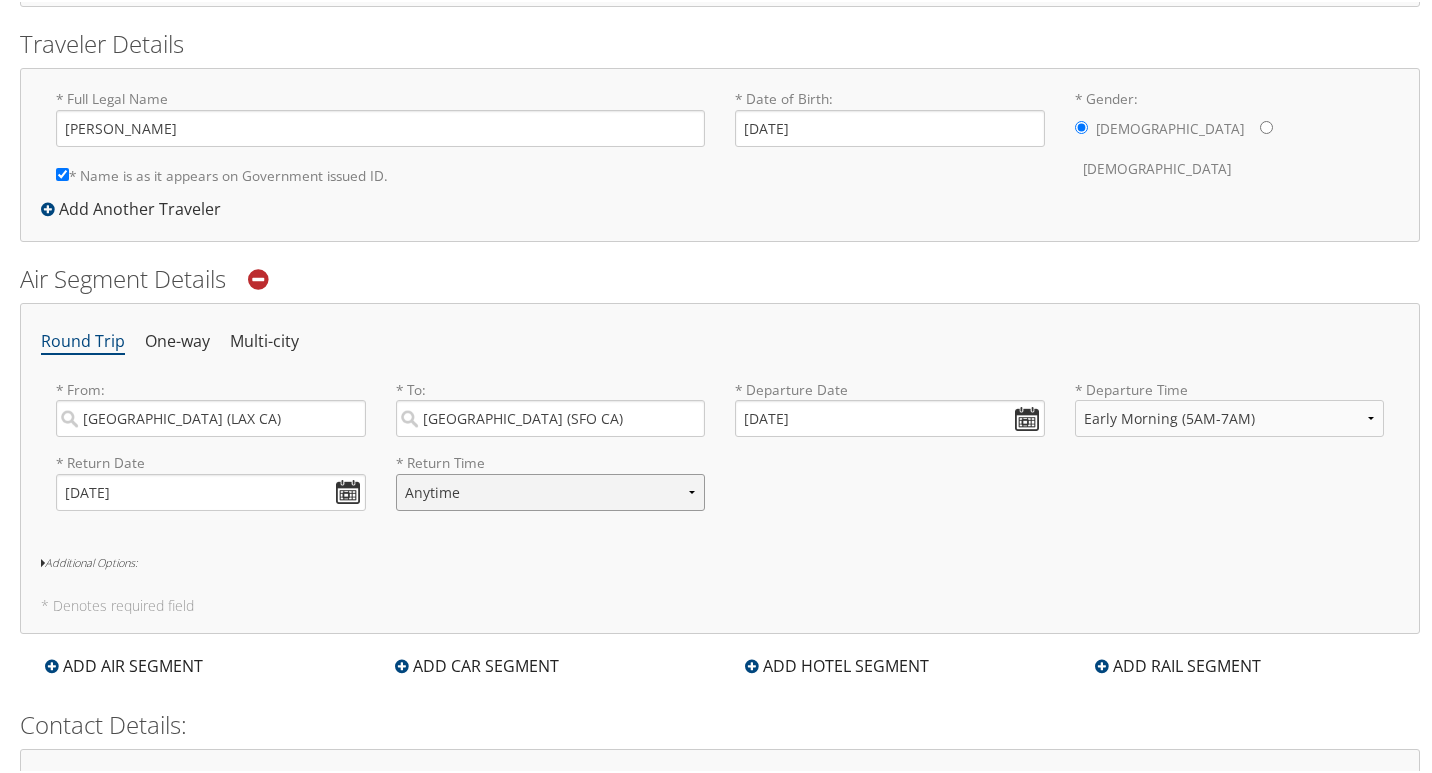 select on "5PM-10PM" 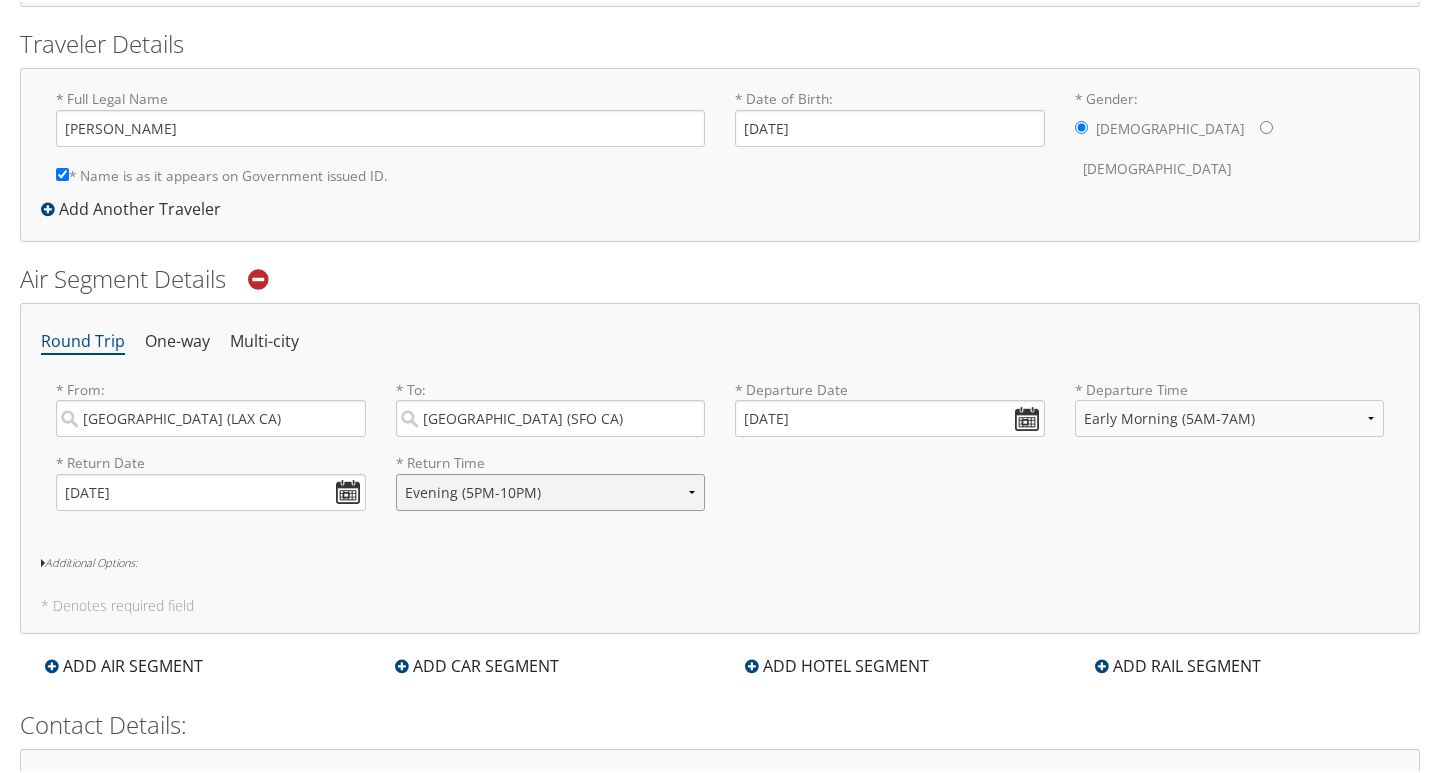 click on "Anytime Early Morning (5AM-7AM) Morning (7AM-12PM) Afternoon (12PM-5PM) Evening (5PM-10PM) Red Eye (10PM-5AM)  12:00 AM   1:00 AM   2:00 AM   3:00 AM   4:00 AM   5:00 AM   6:00 AM   7:00 AM   8:00 AM   9:00 AM   10:00 AM   11:00 AM   12:00 PM (Noon)   1:00 PM   2:00 PM   3:00 PM   4:00 PM   5:00 PM   6:00 PM   7:00 PM   8:00 PM   9:00 PM   10:00 PM   11:00 PM" at bounding box center (551, 490) 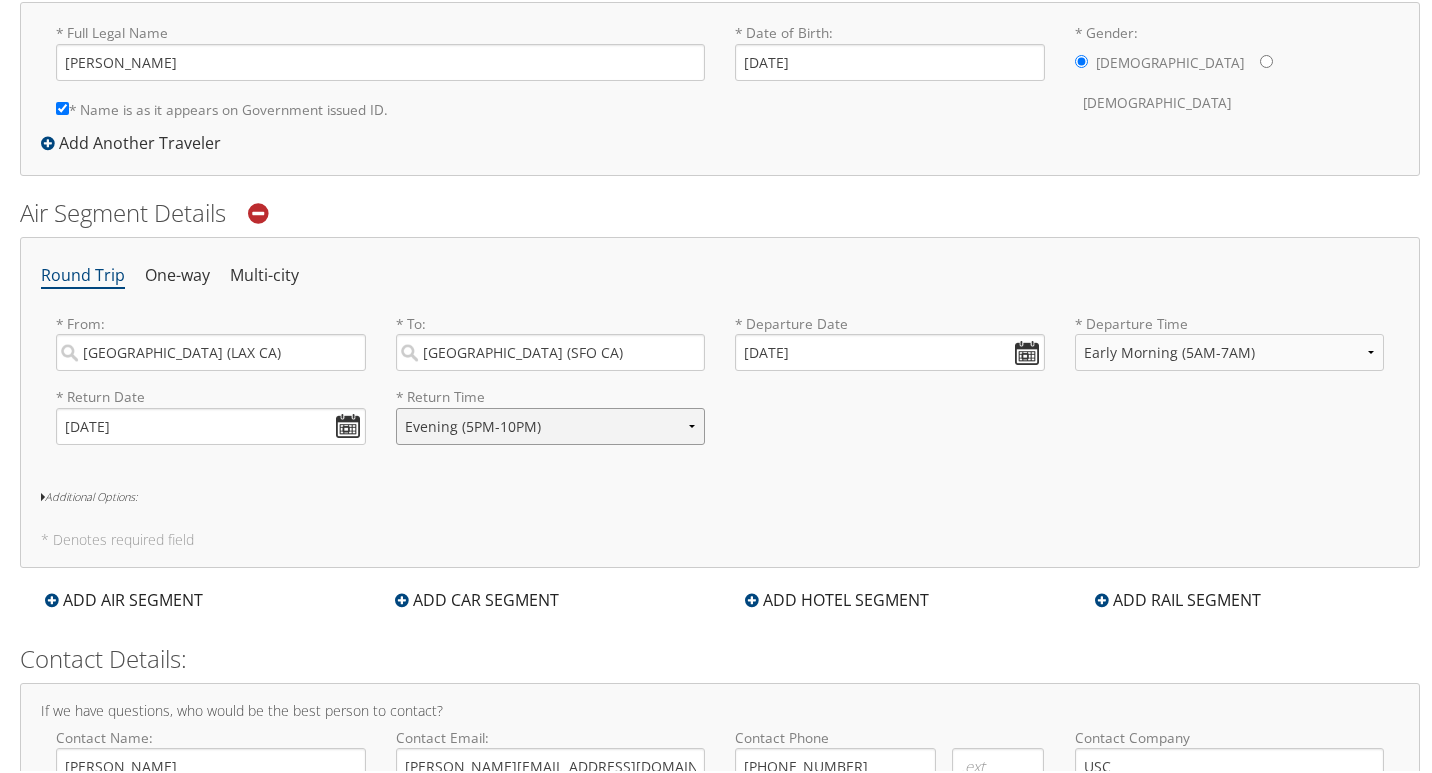 scroll, scrollTop: 787, scrollLeft: 0, axis: vertical 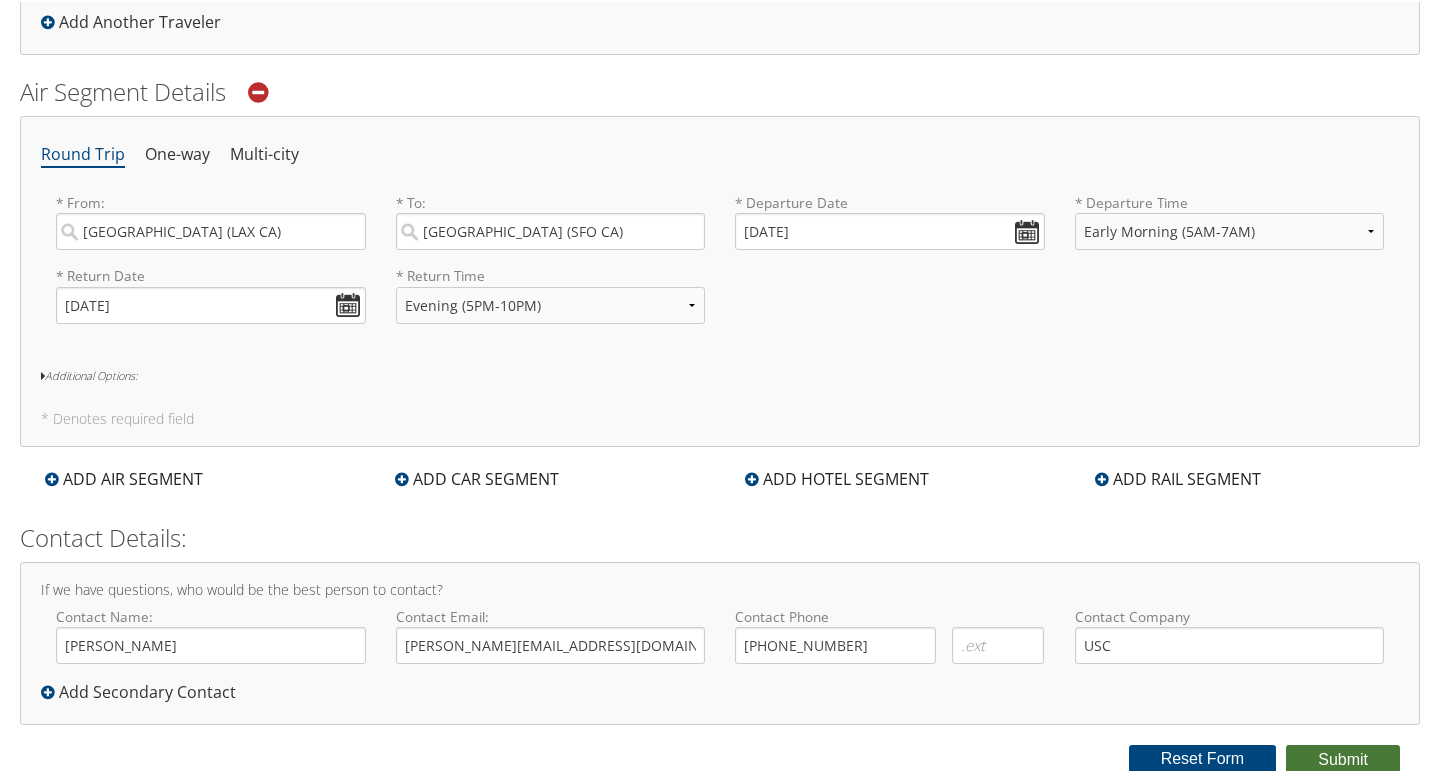 click on "Submit" at bounding box center (1343, 758) 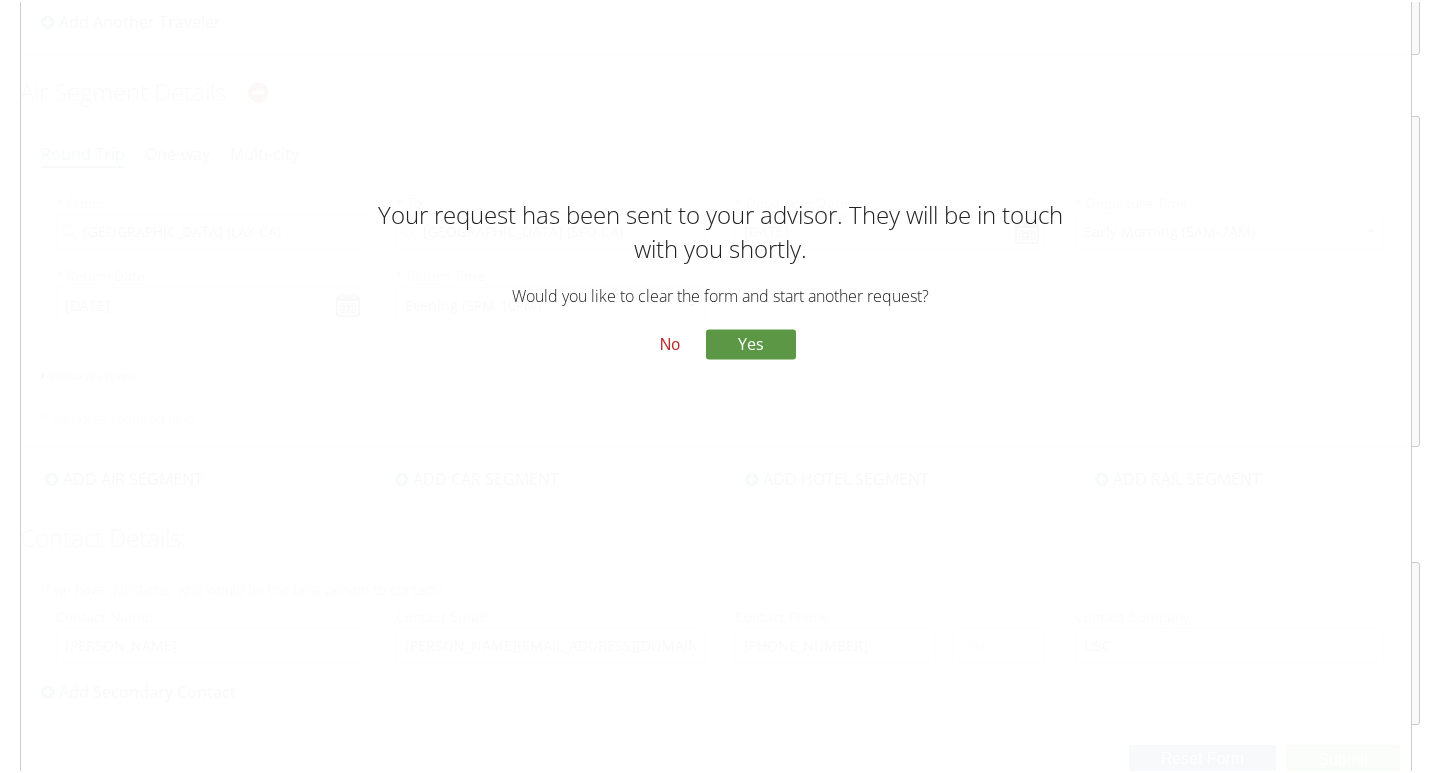 click on "No" at bounding box center (670, 343) 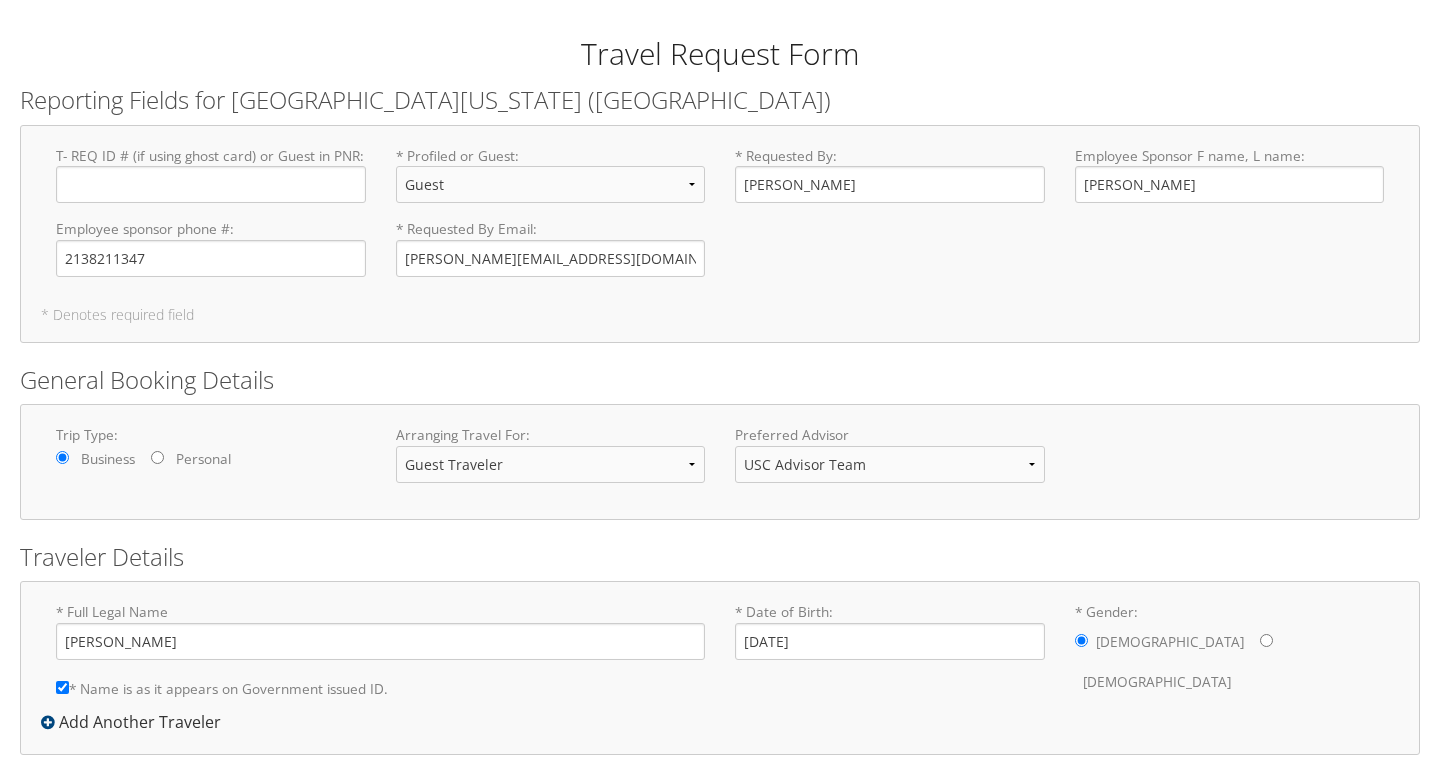 scroll, scrollTop: 0, scrollLeft: 0, axis: both 